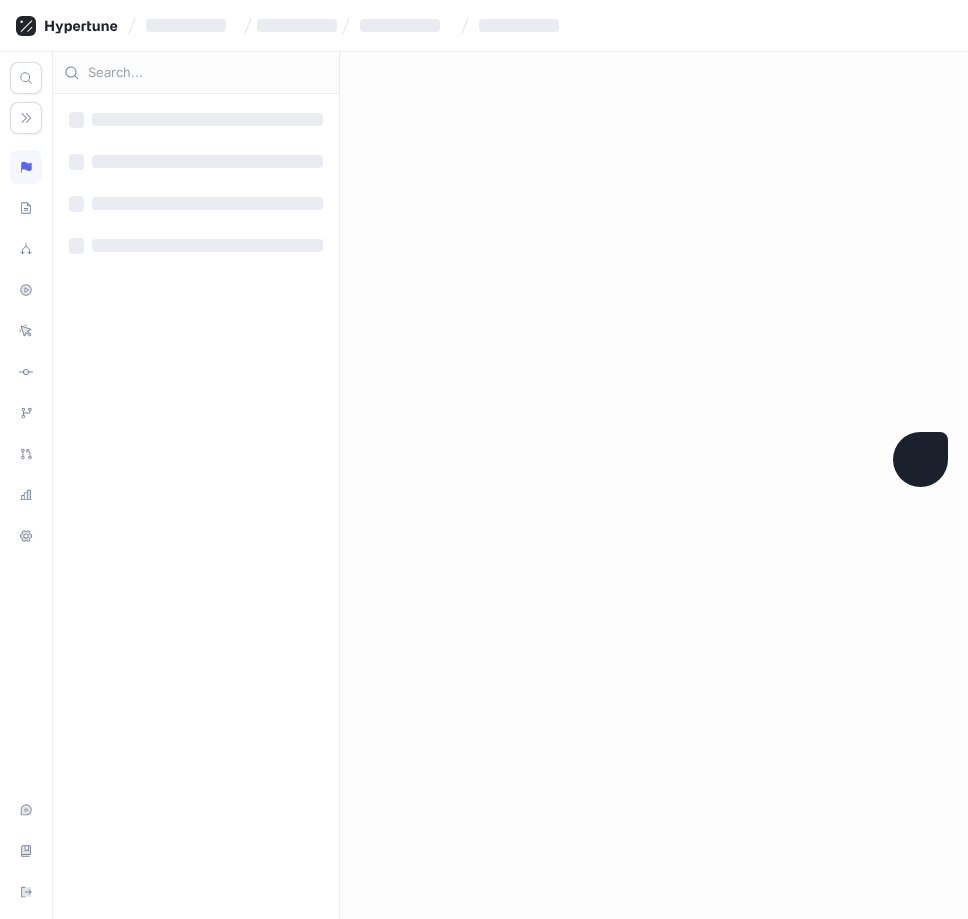 scroll, scrollTop: 0, scrollLeft: 0, axis: both 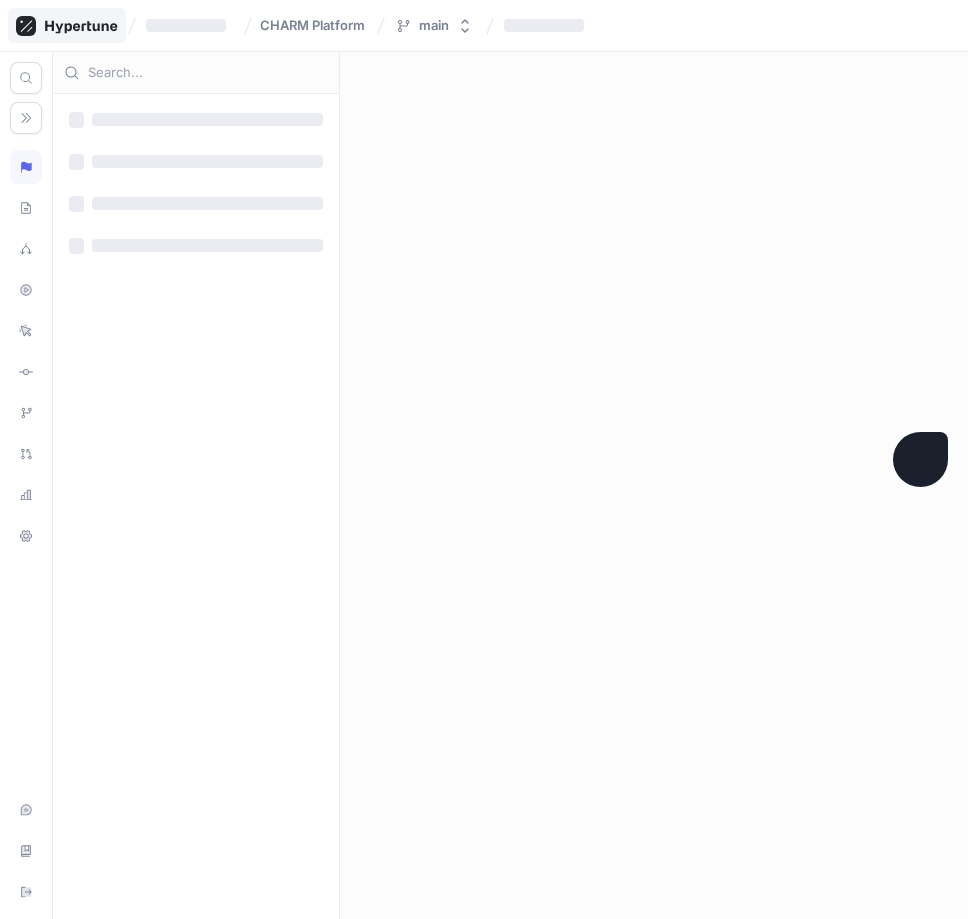 click 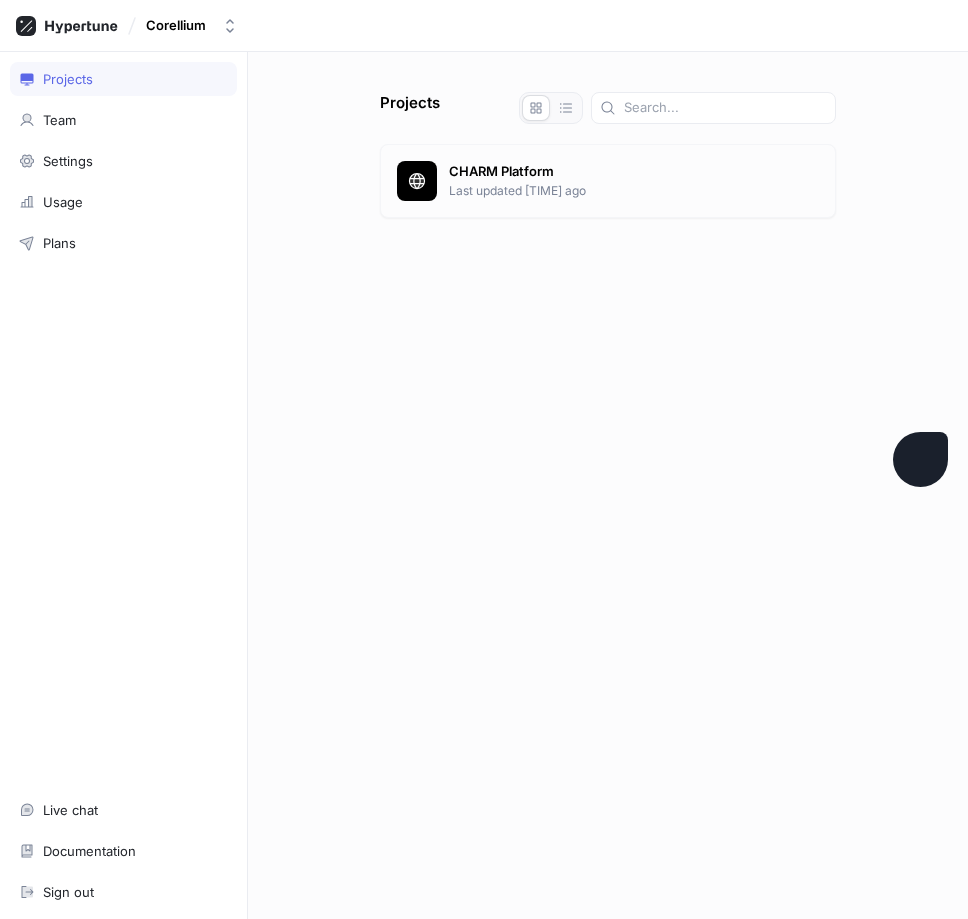 click on "CHARM Platform" at bounding box center (634, 172) 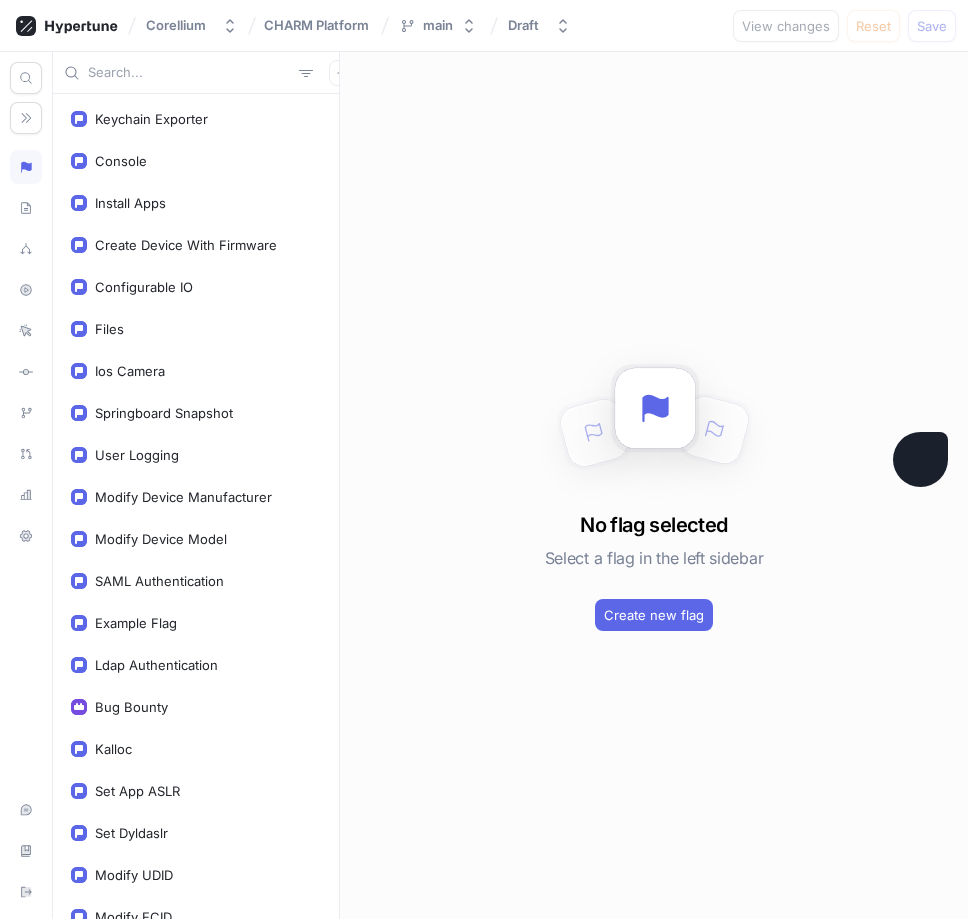 click at bounding box center [189, 73] 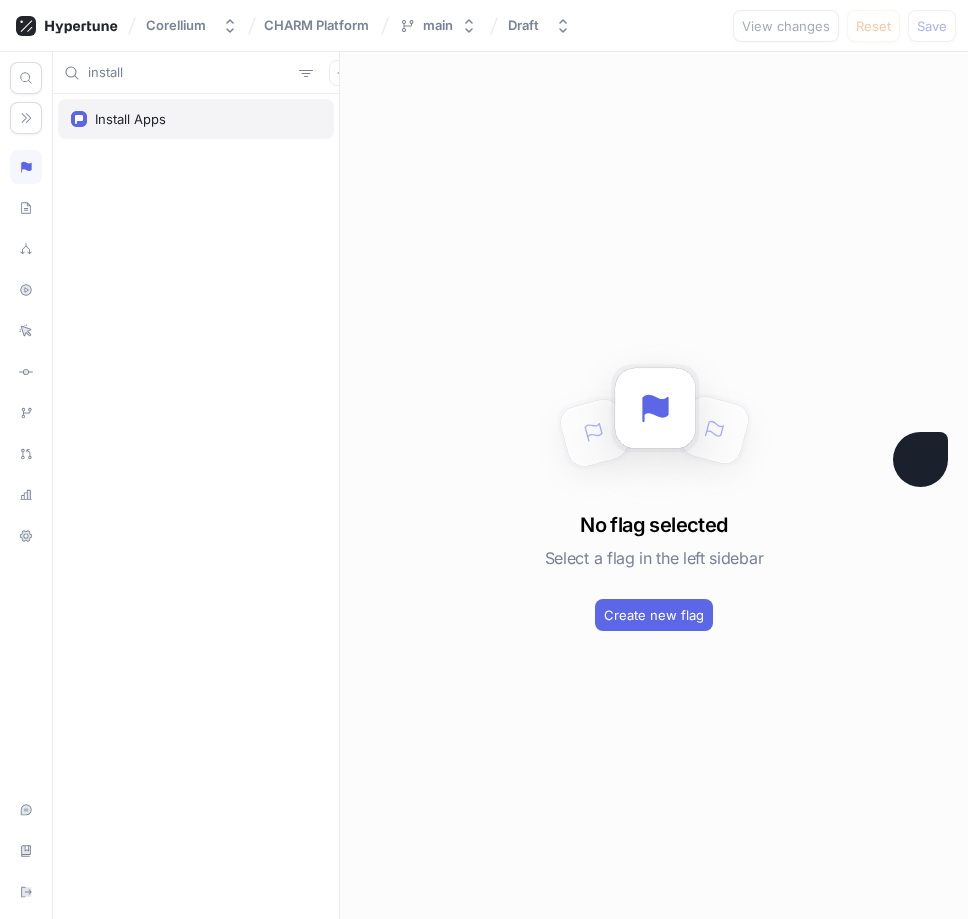 type on "install" 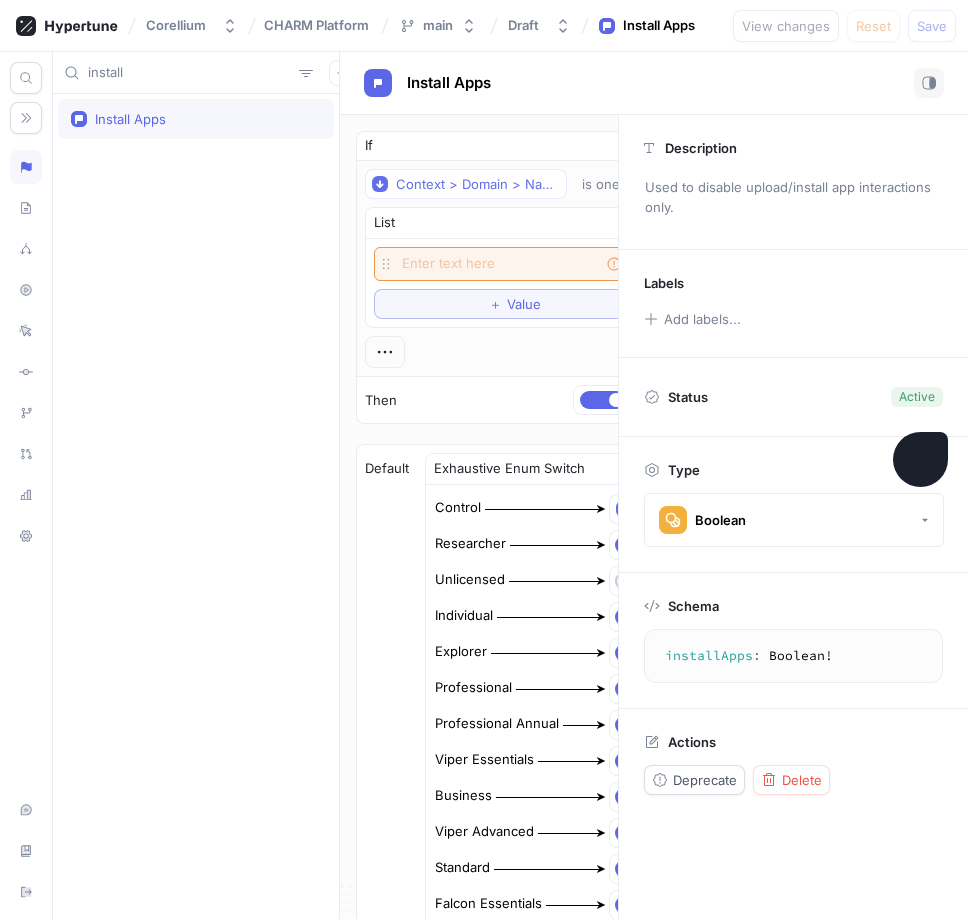 type on "x" 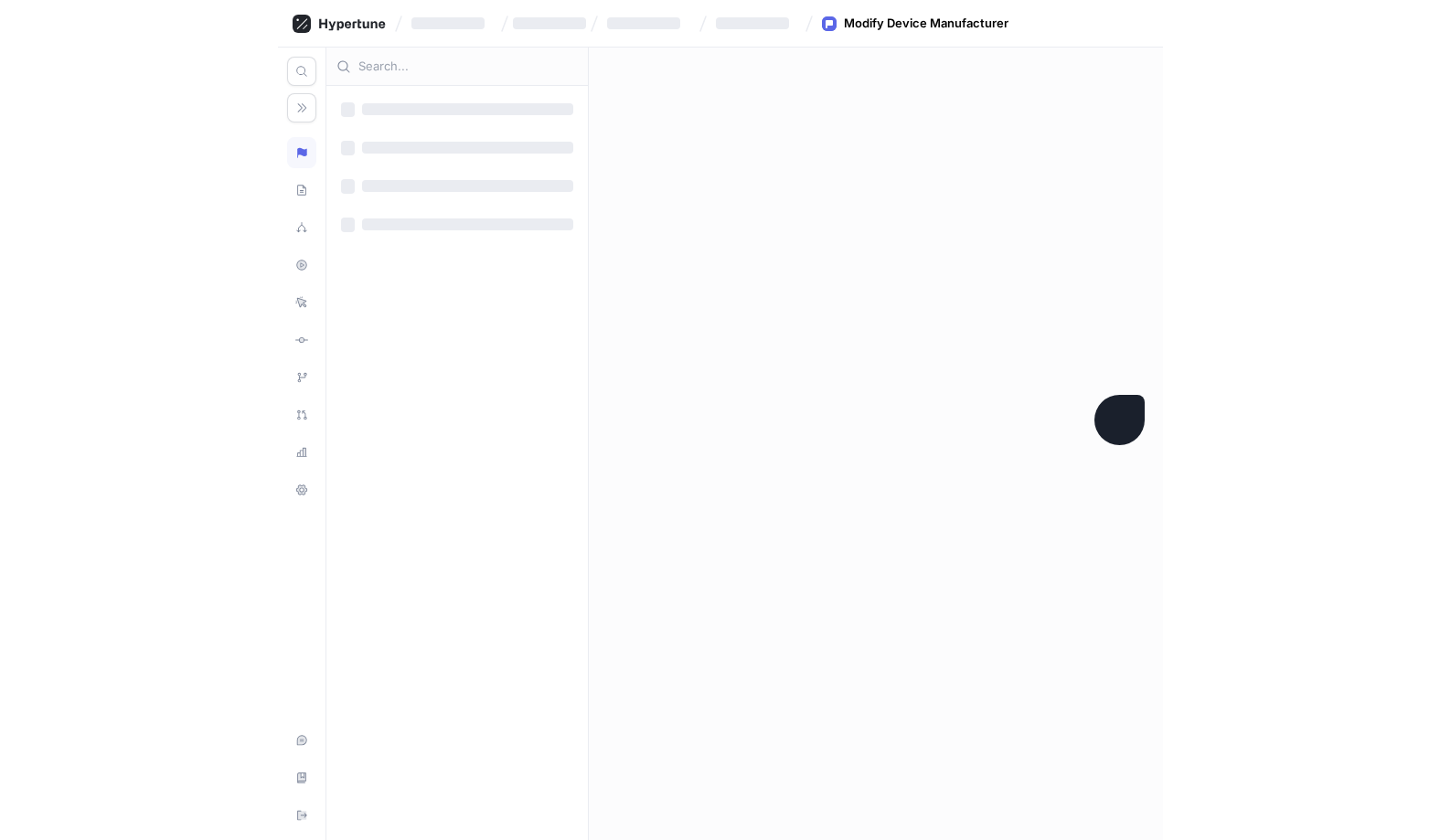 scroll, scrollTop: 0, scrollLeft: 0, axis: both 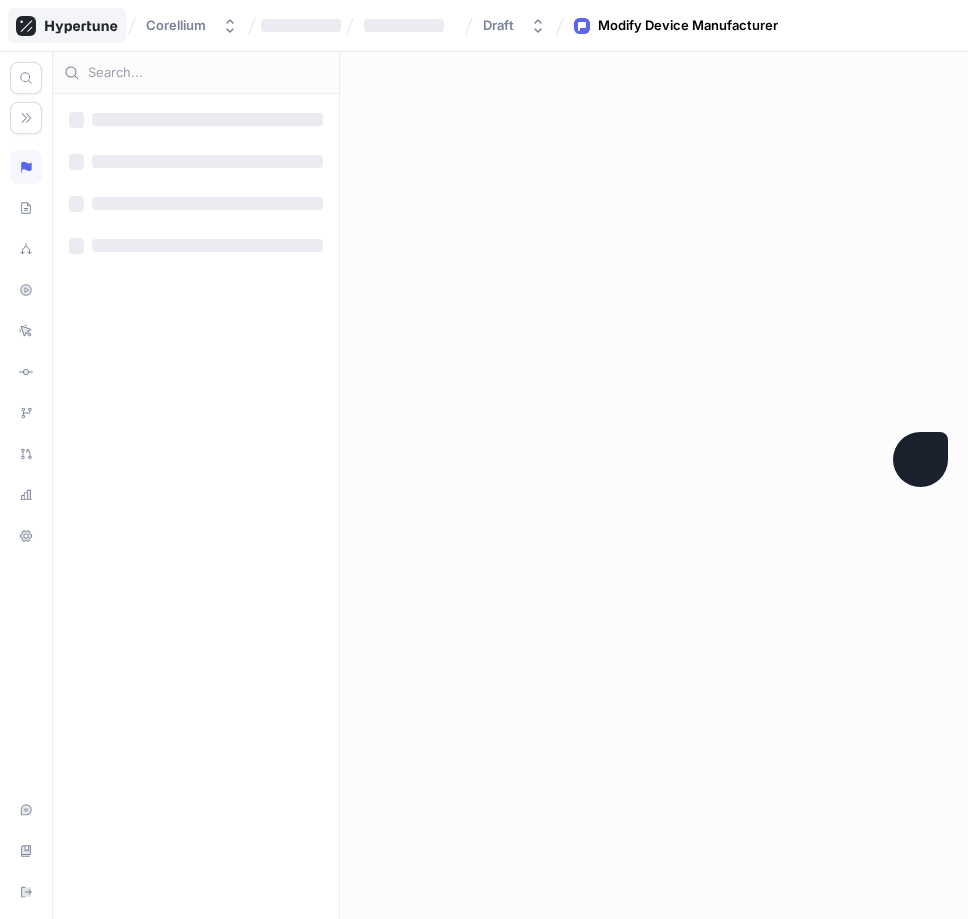 click at bounding box center [67, 25] 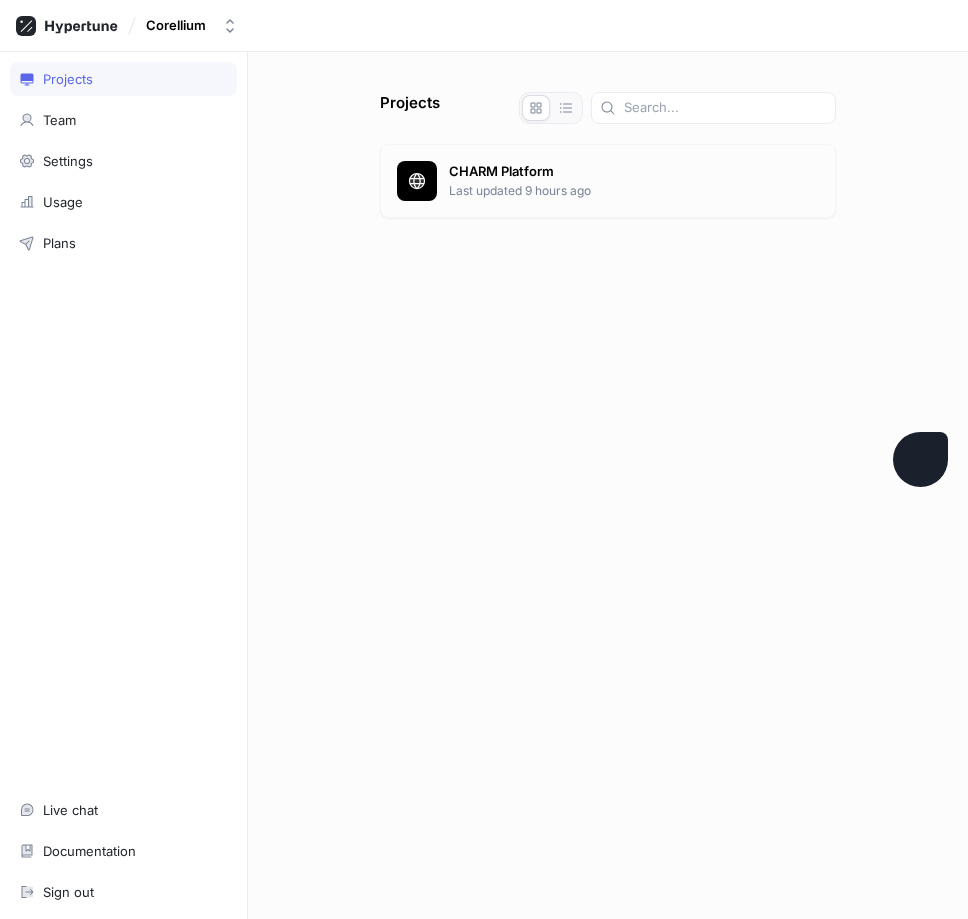 click on "CHARM Platform" at bounding box center (634, 172) 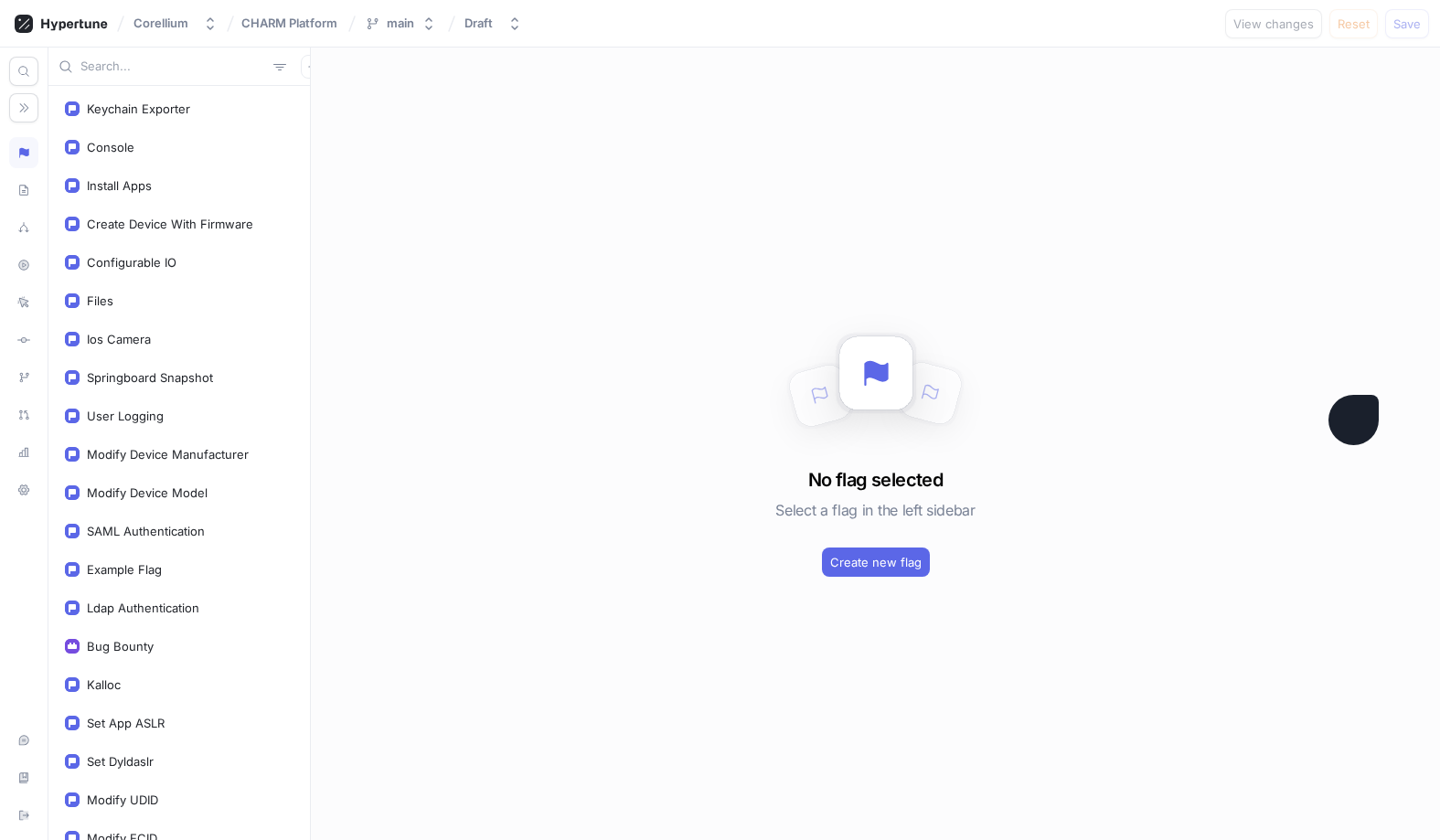 click at bounding box center [173, 67] 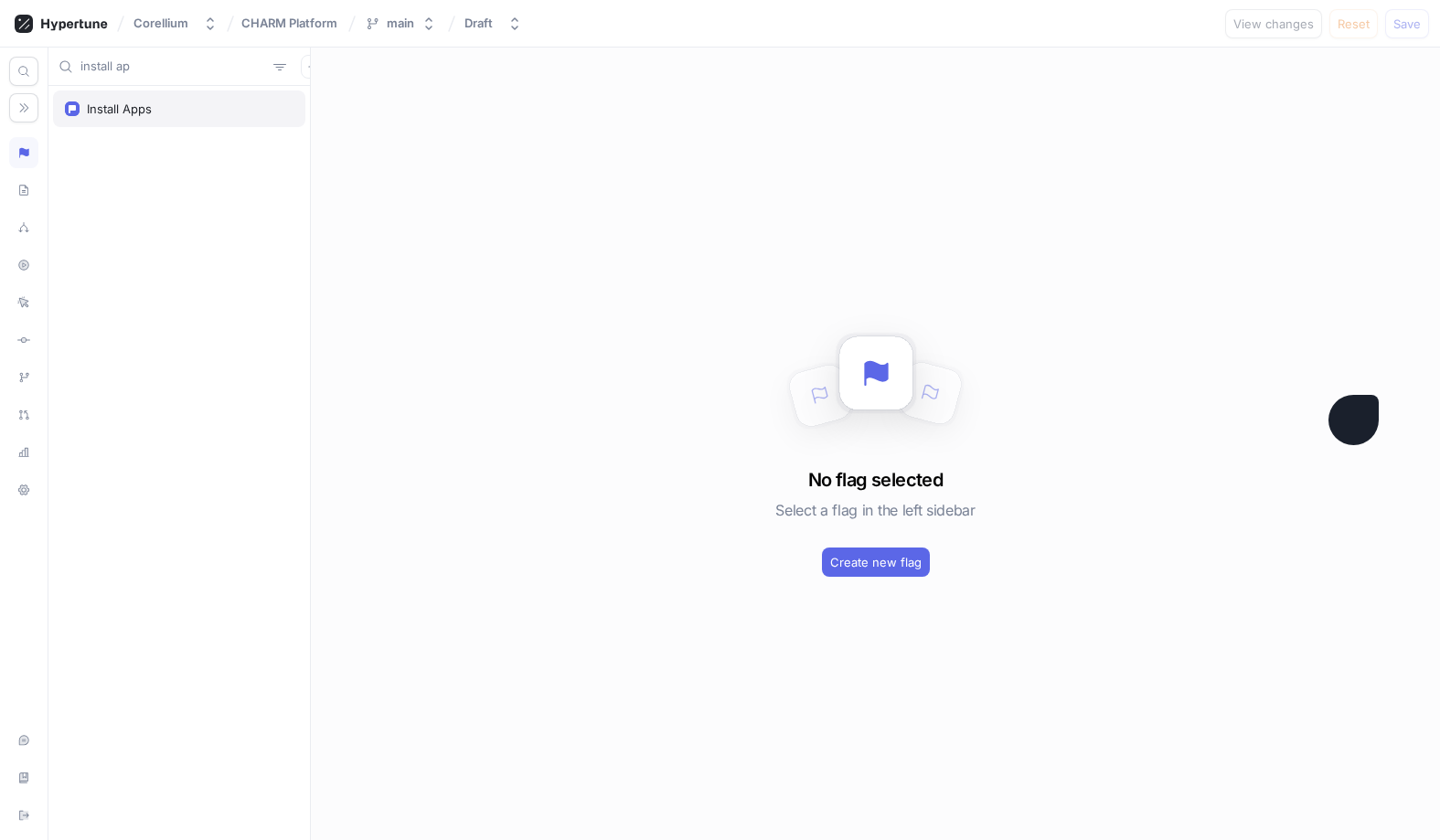type on "install ap" 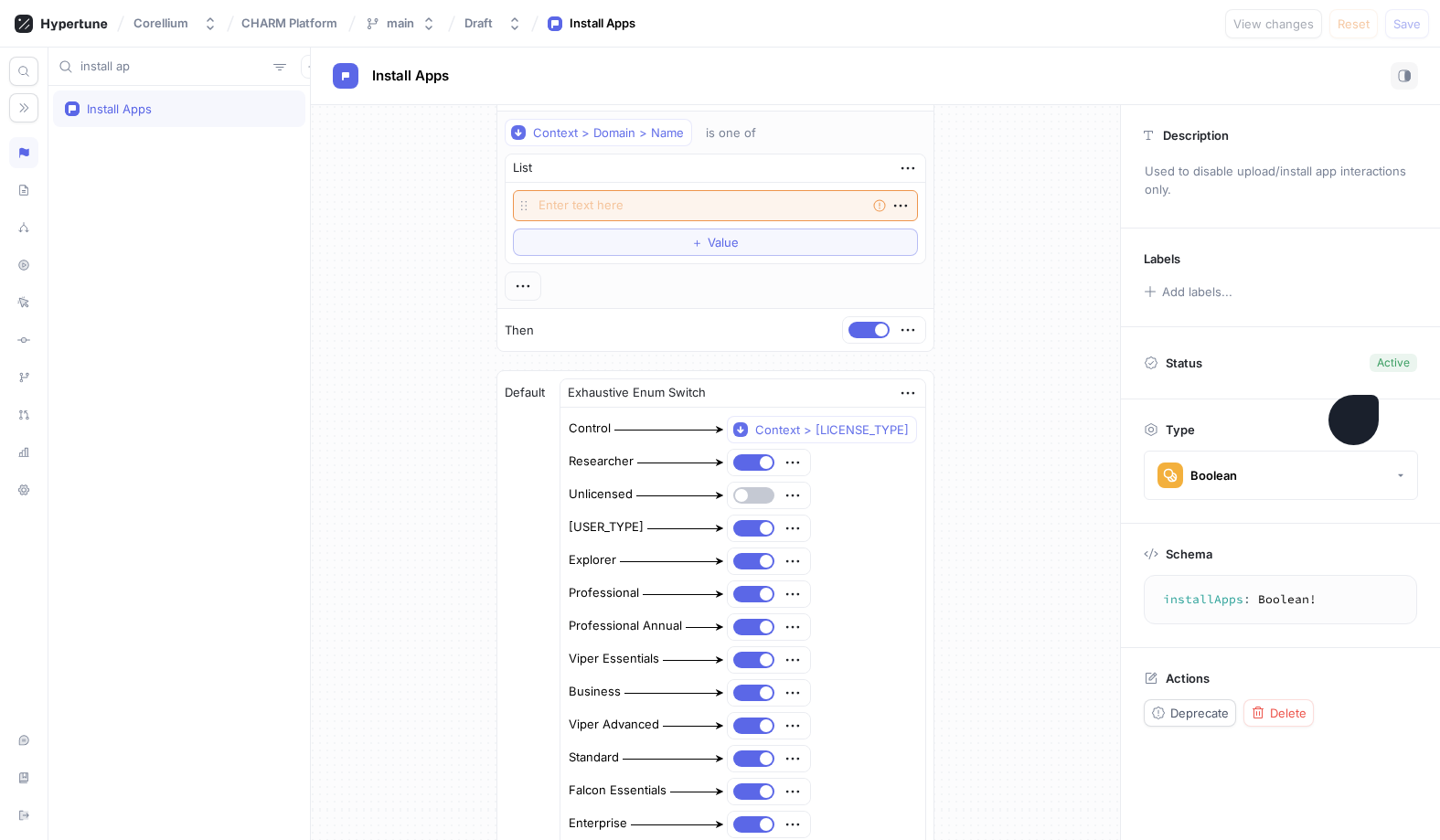 scroll, scrollTop: 0, scrollLeft: 0, axis: both 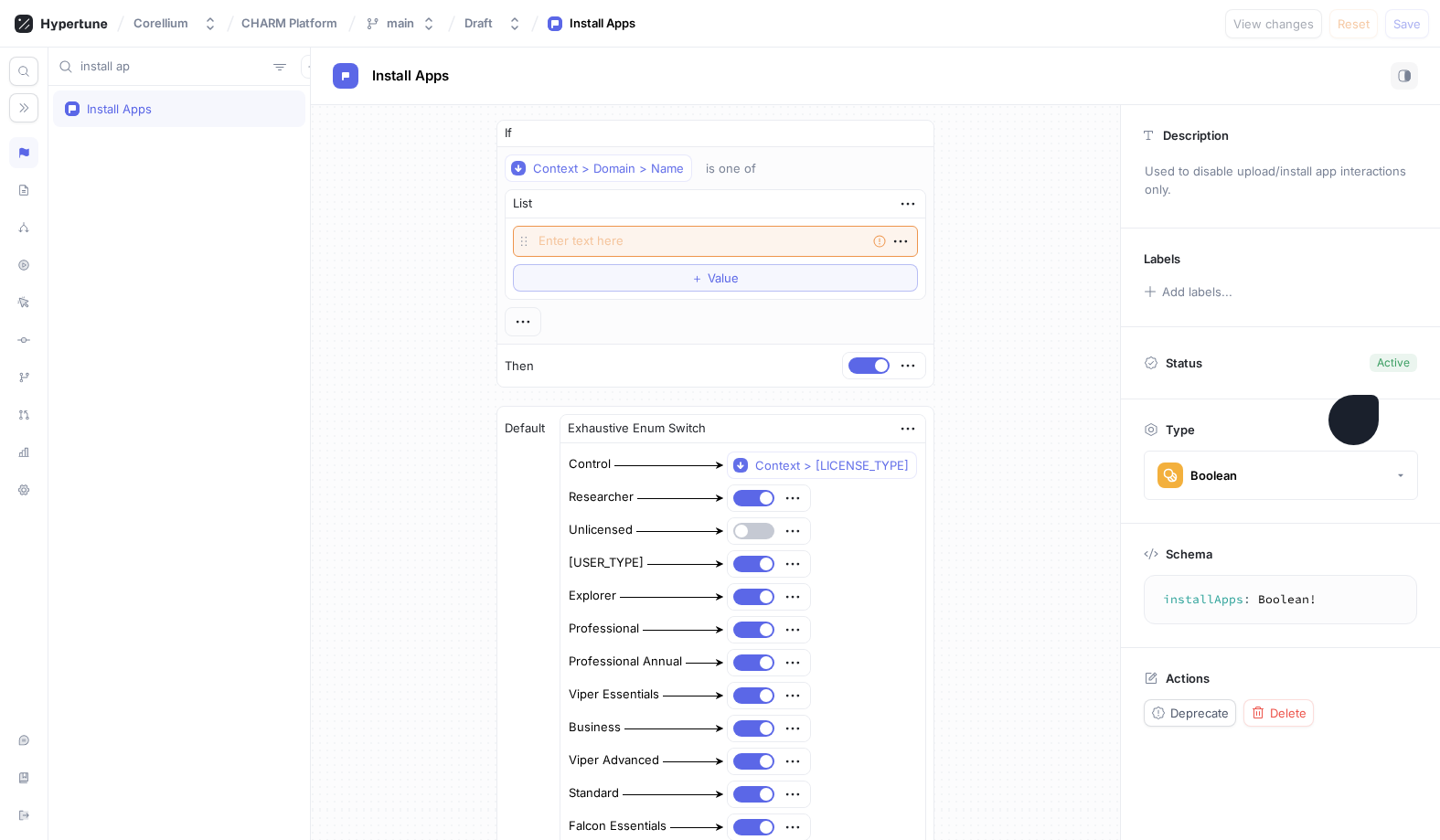 click on "install ap" at bounding box center [173, 67] 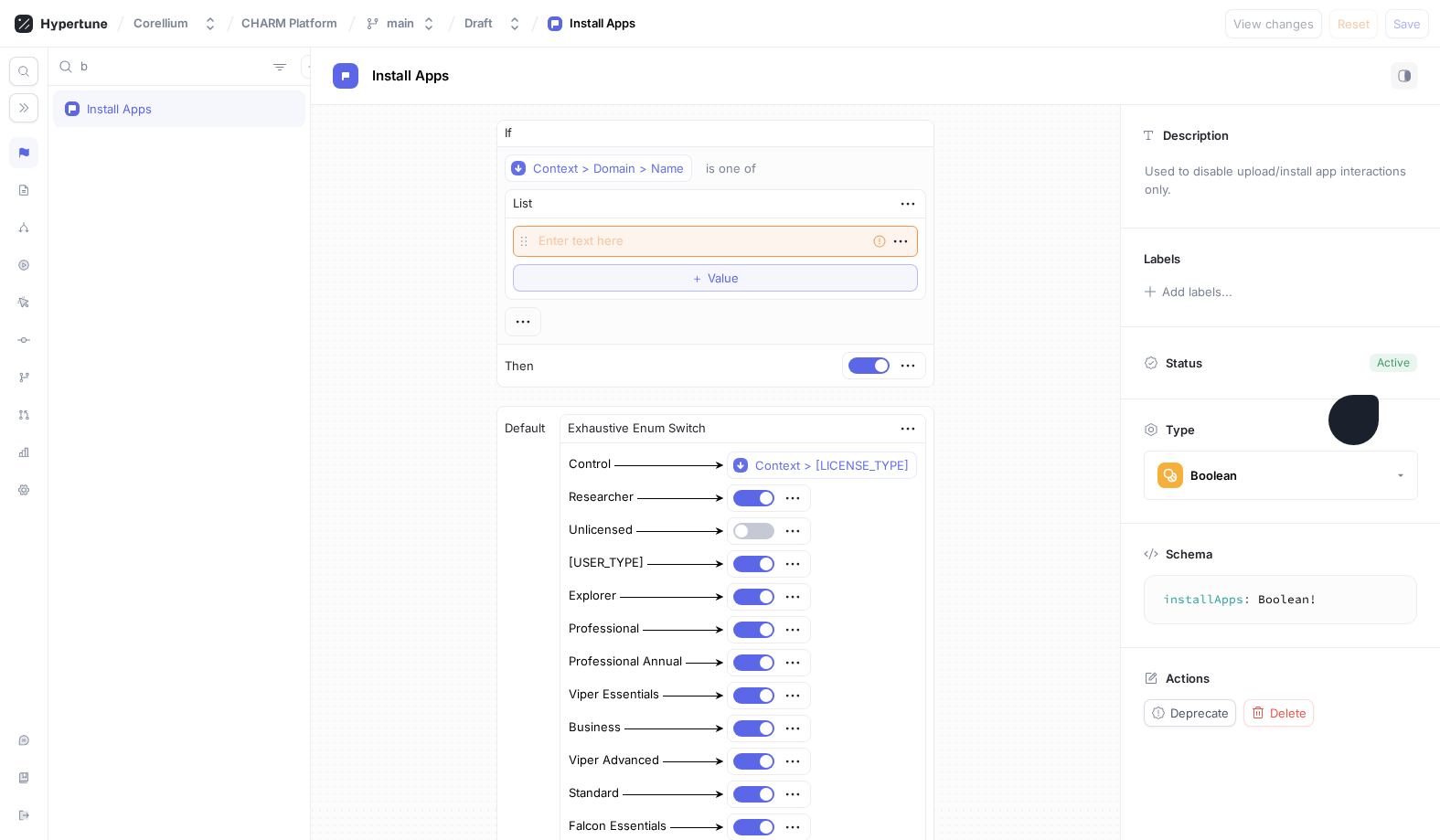 type on "bu" 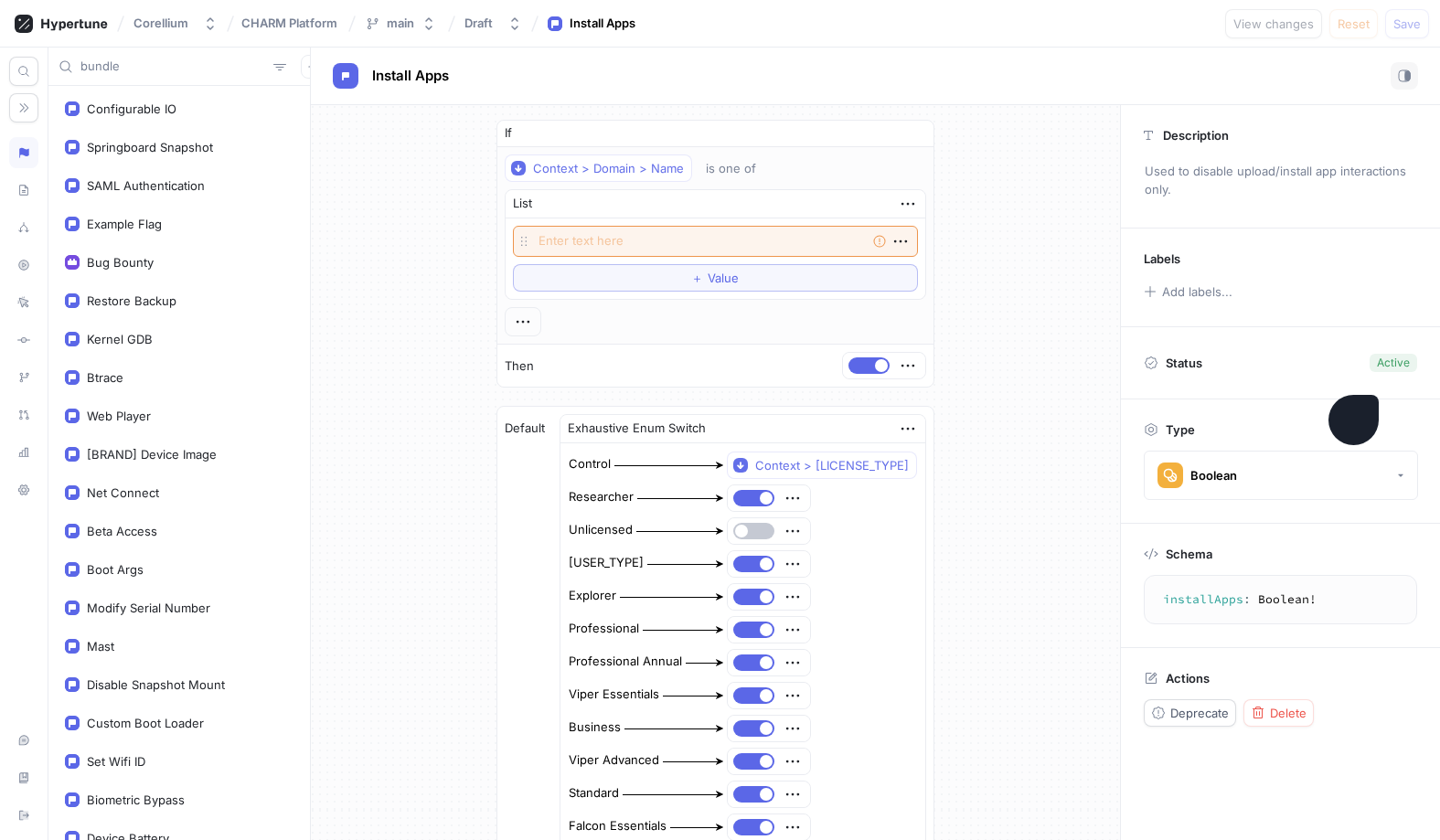 type on "bundles" 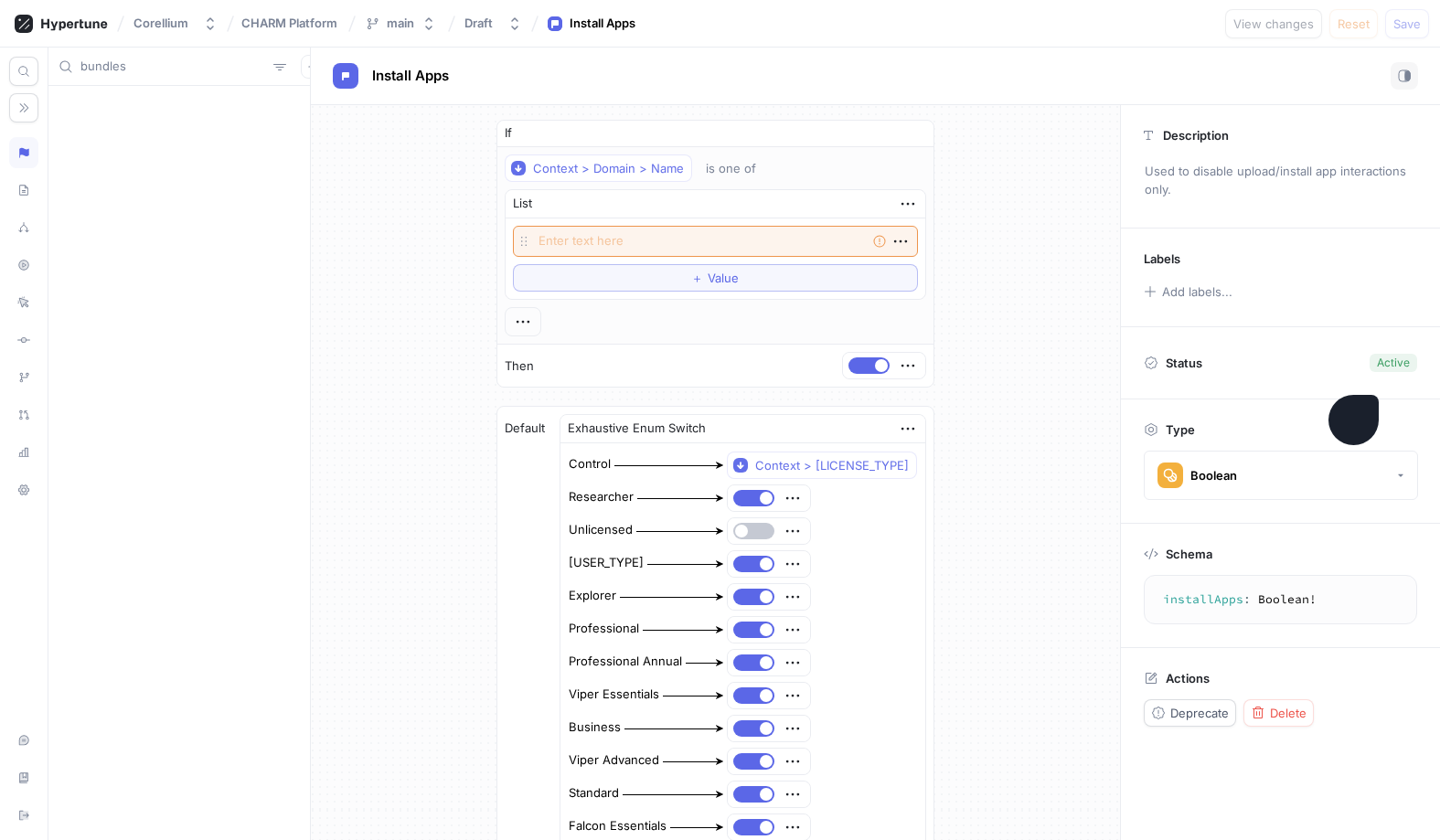 type on "bundles" 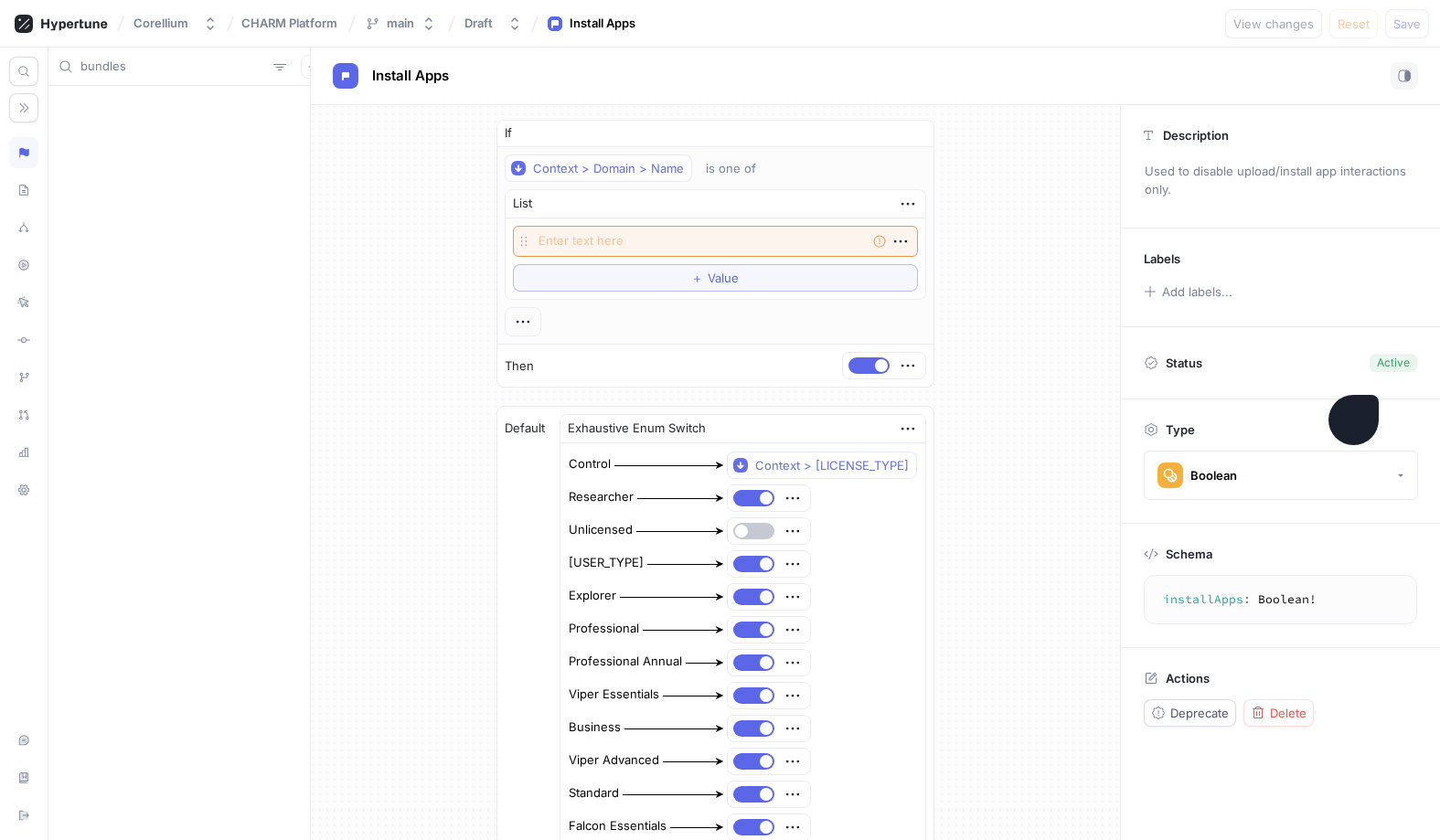 type on "x" 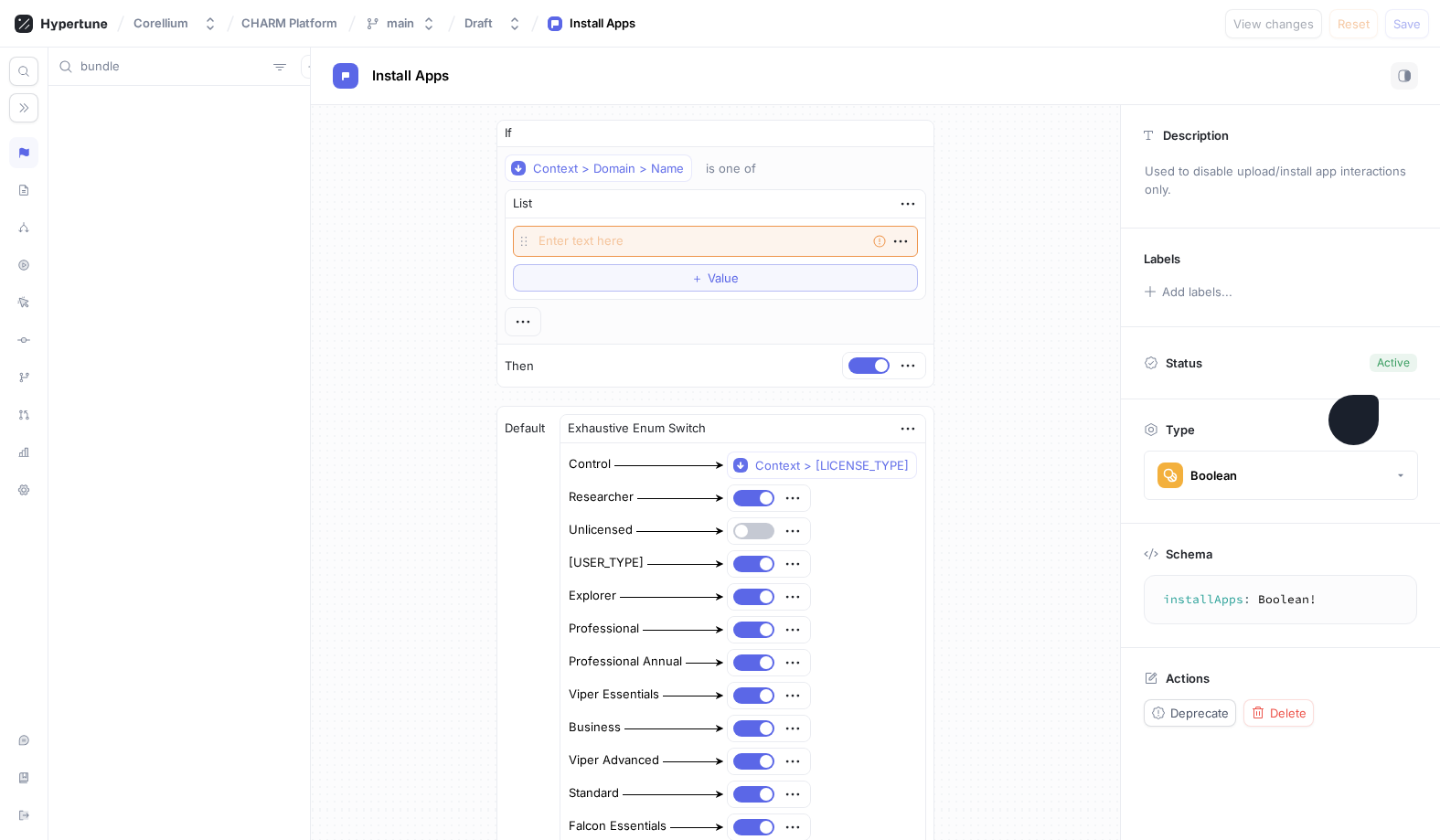 type on "bundl" 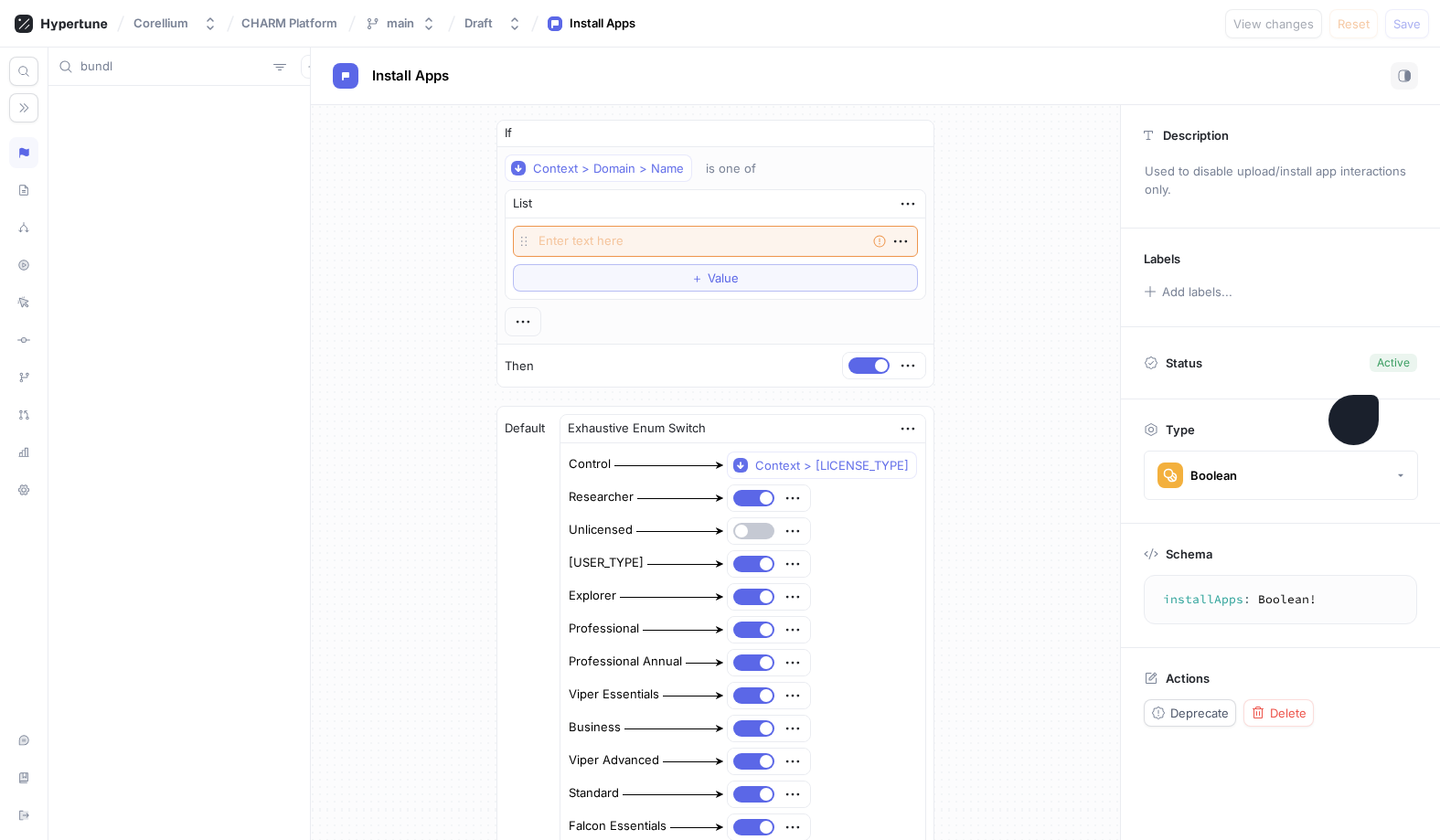 type on "x" 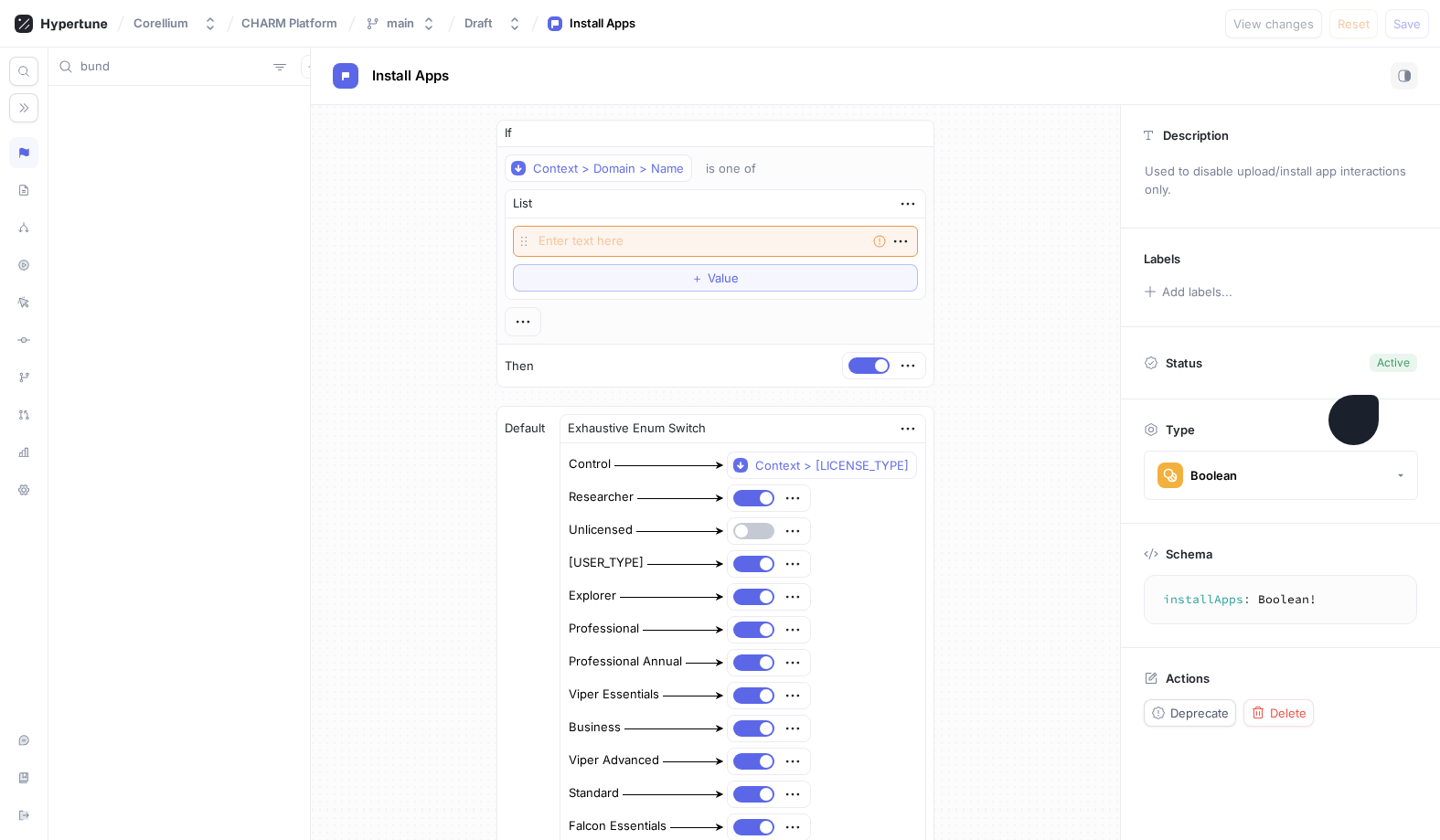 type on "bun" 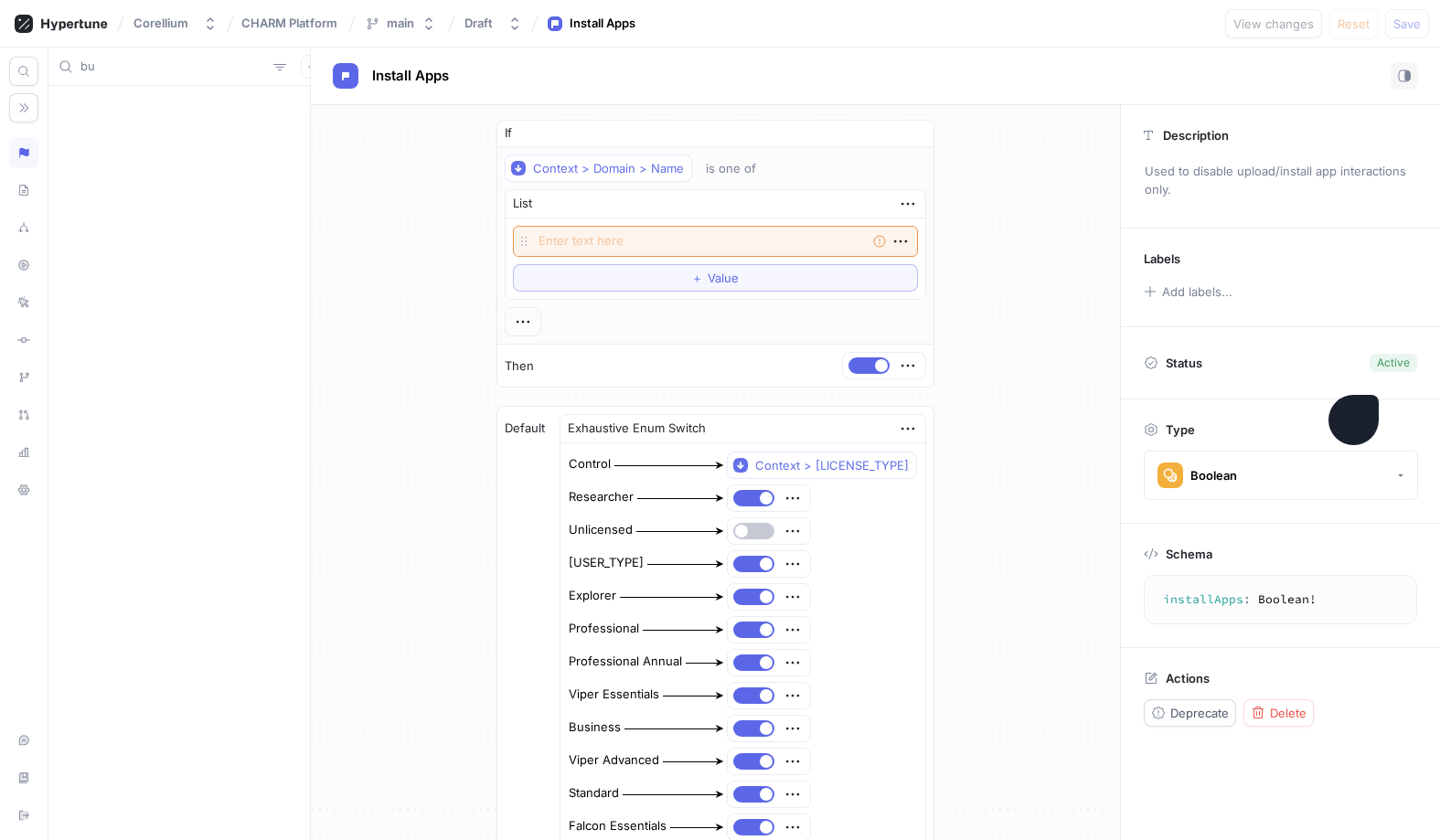 type on "b" 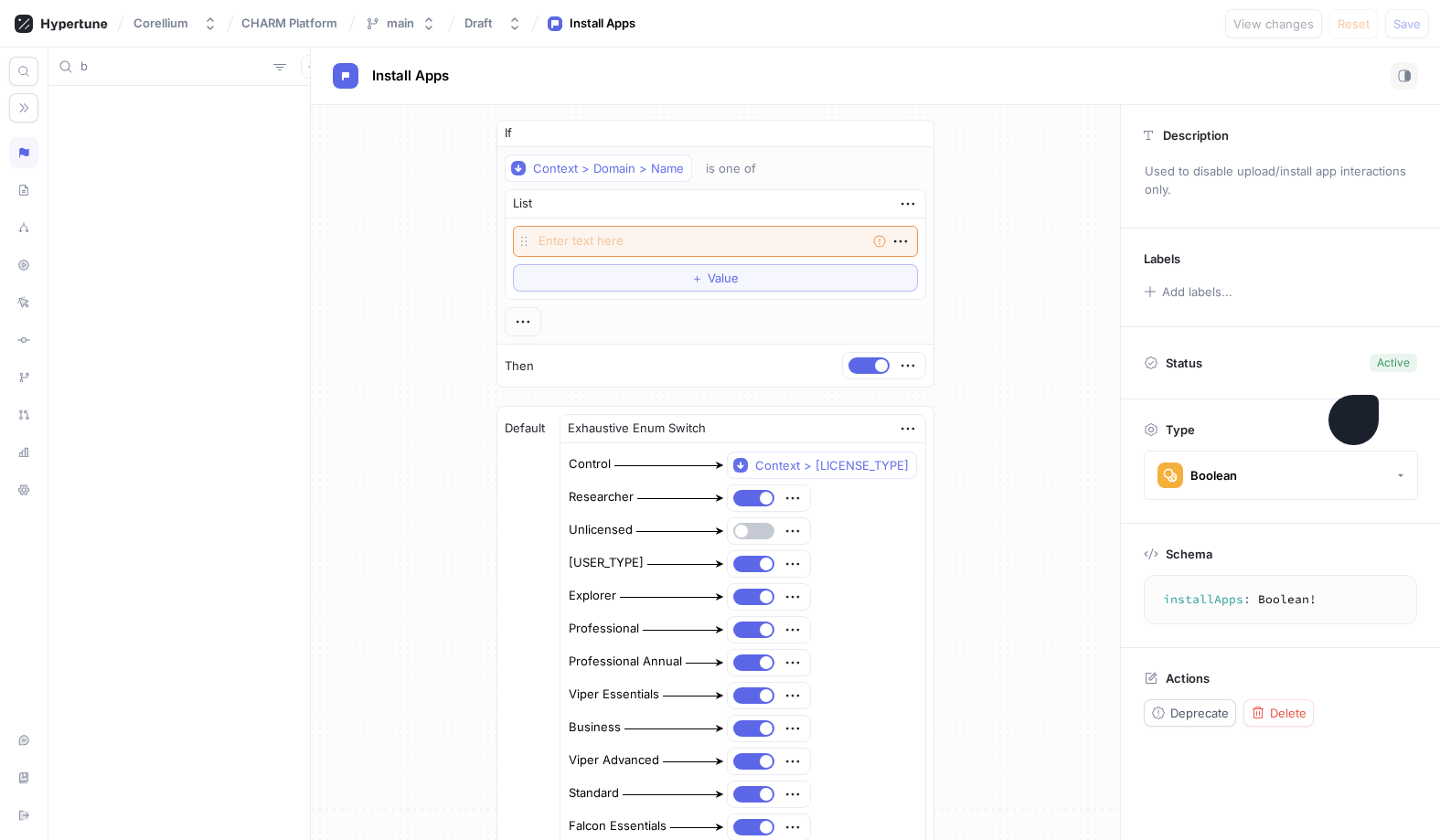 type on "x" 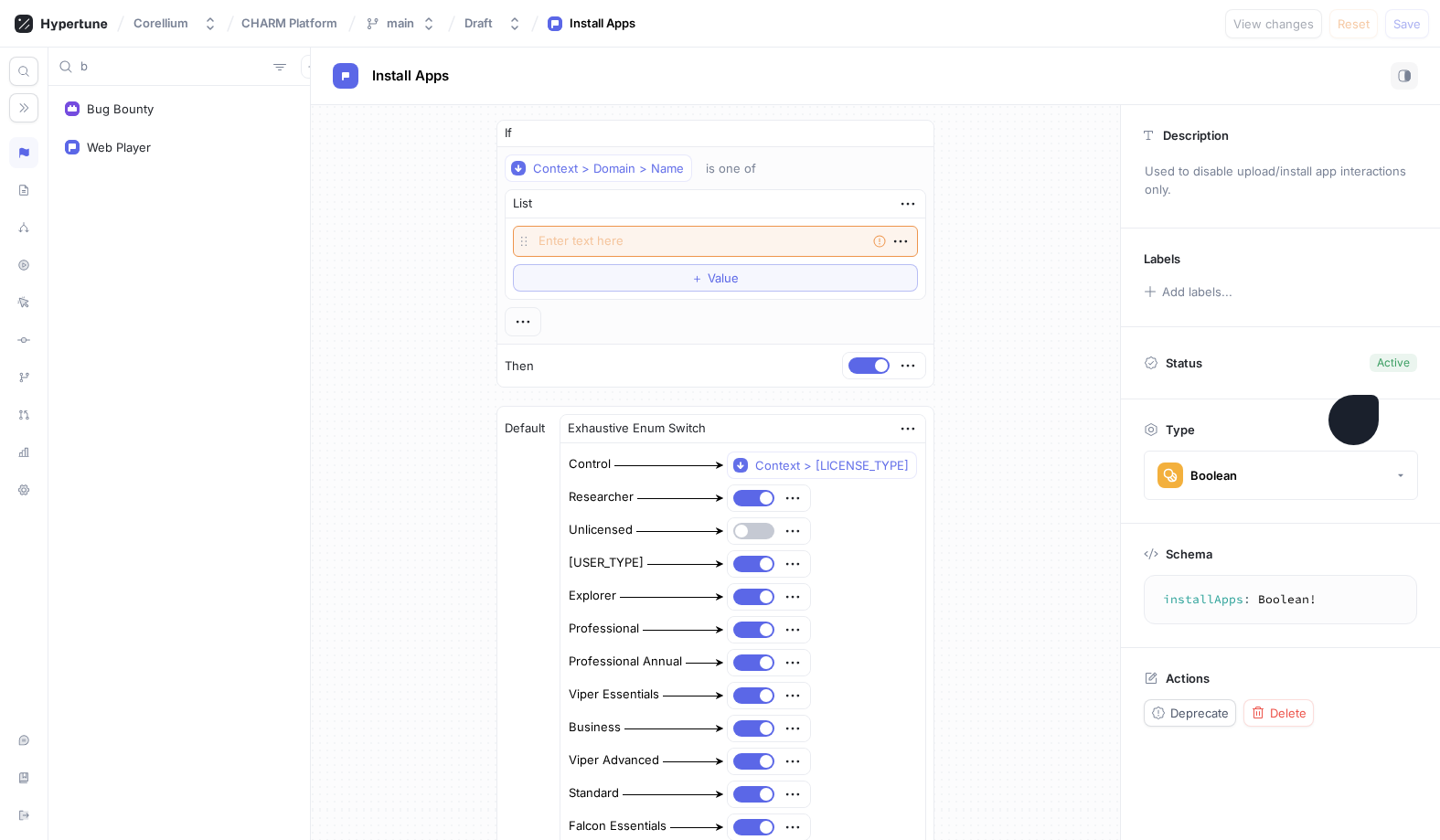 type 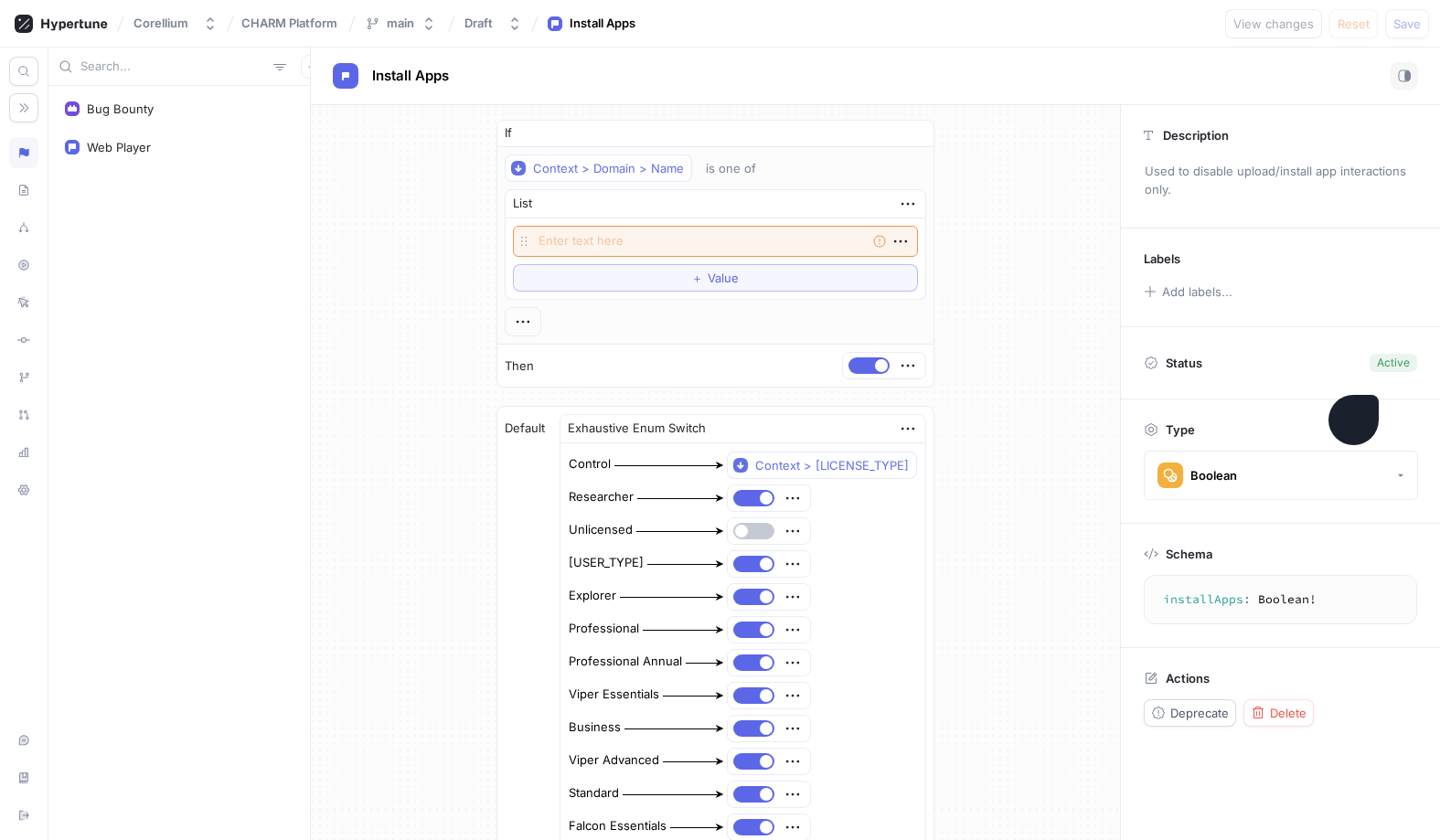 type on "x" 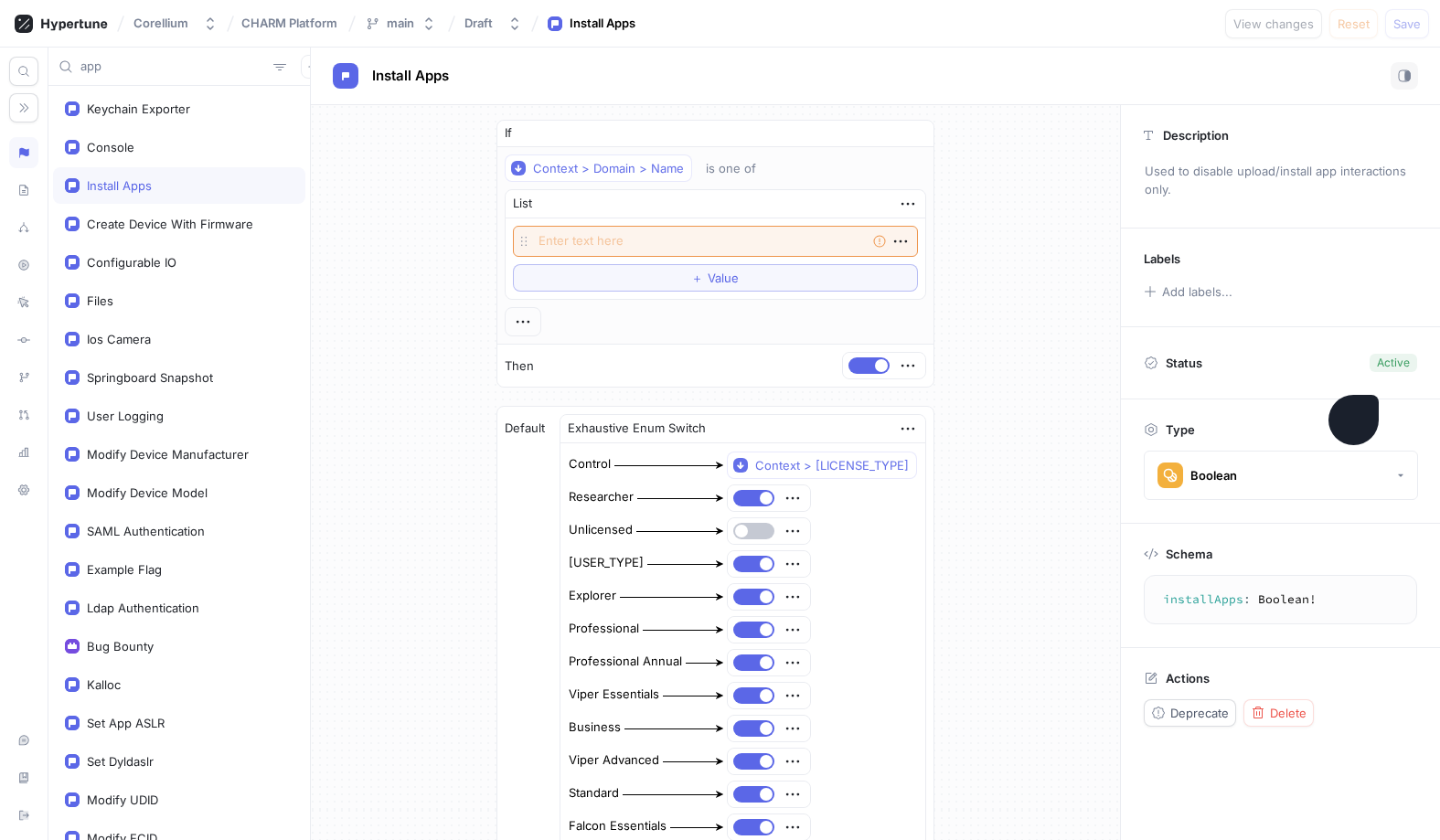 type on "apps" 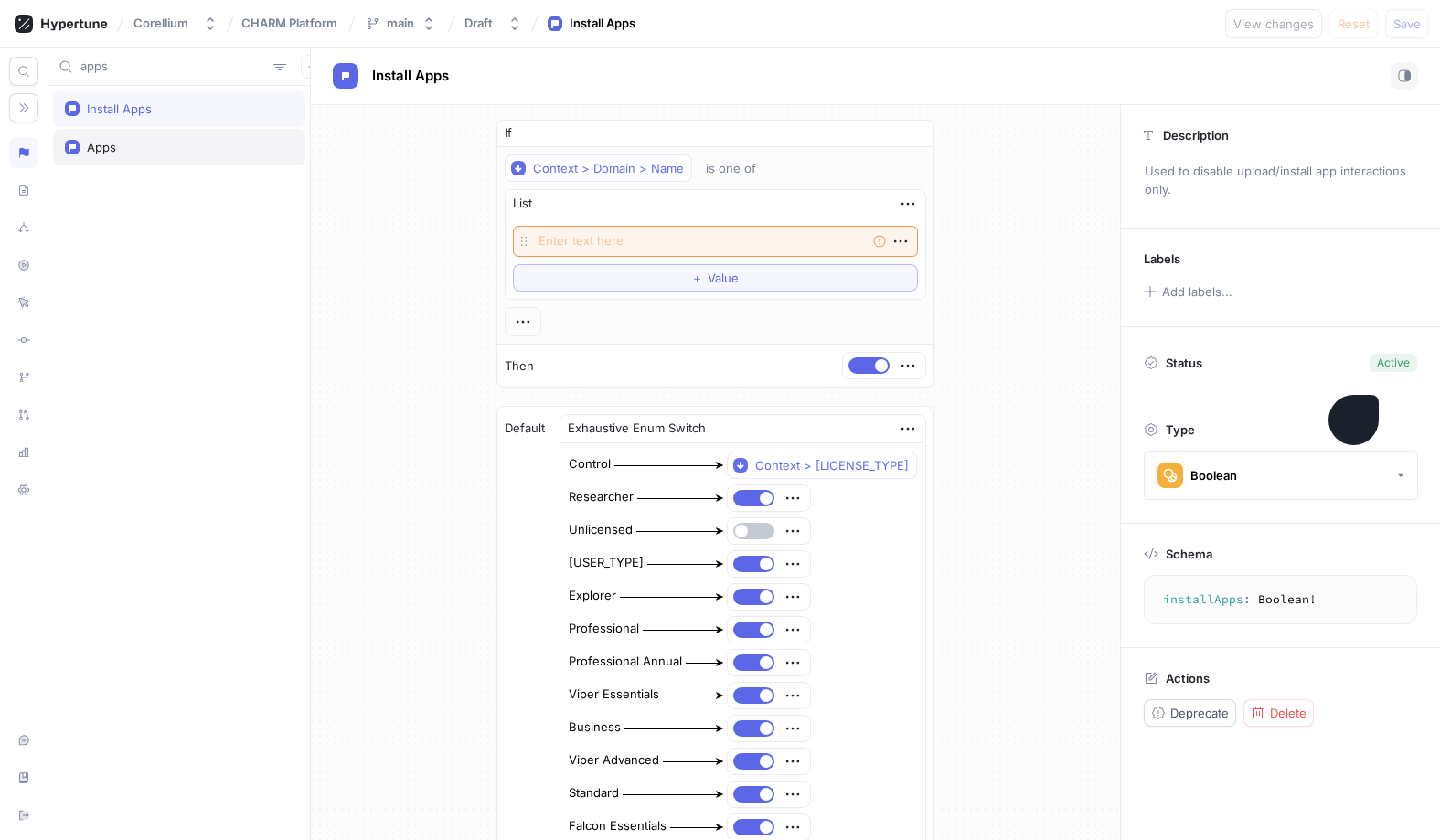 type on "x" 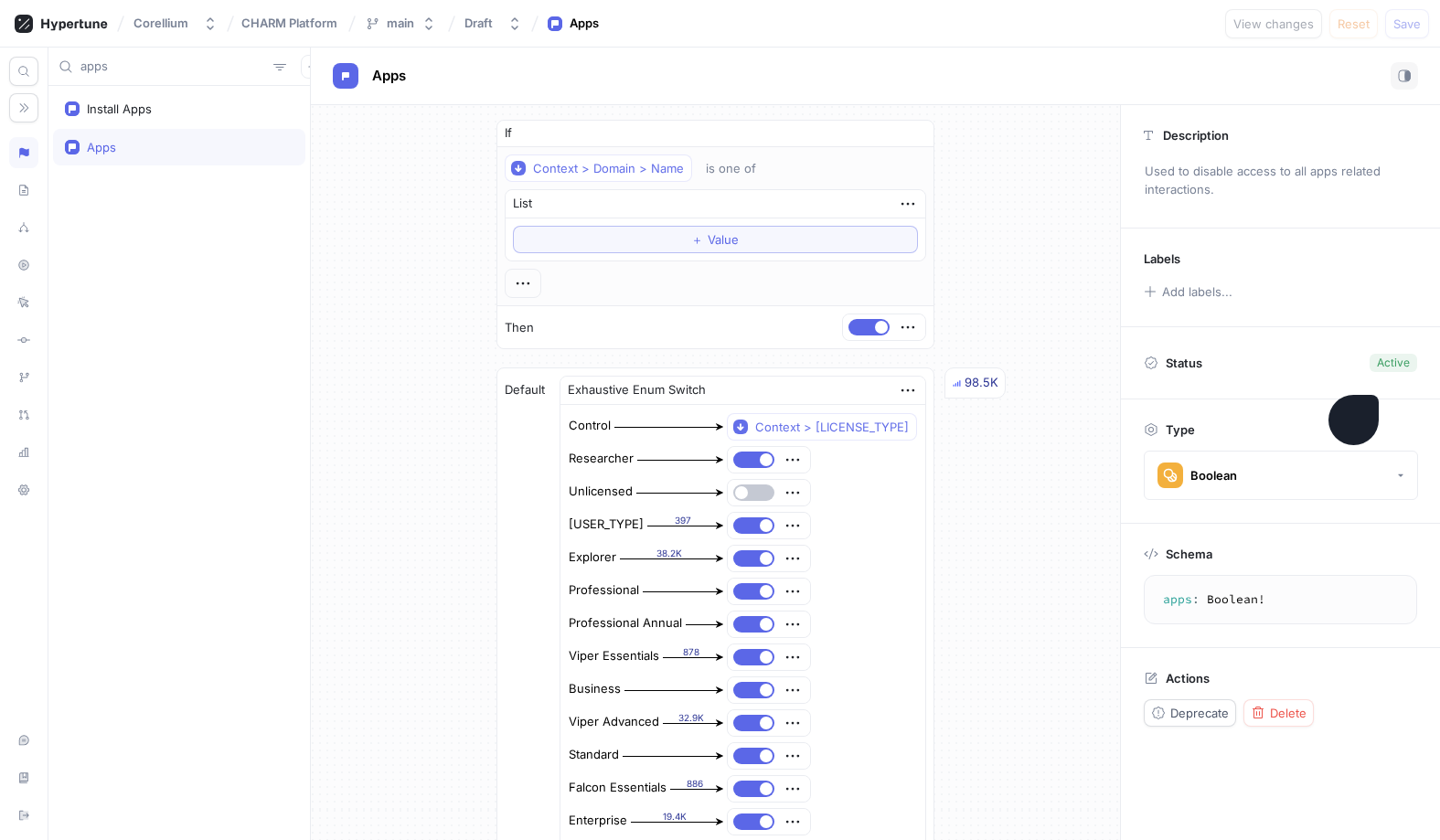 click on "apps" at bounding box center (179, 67) 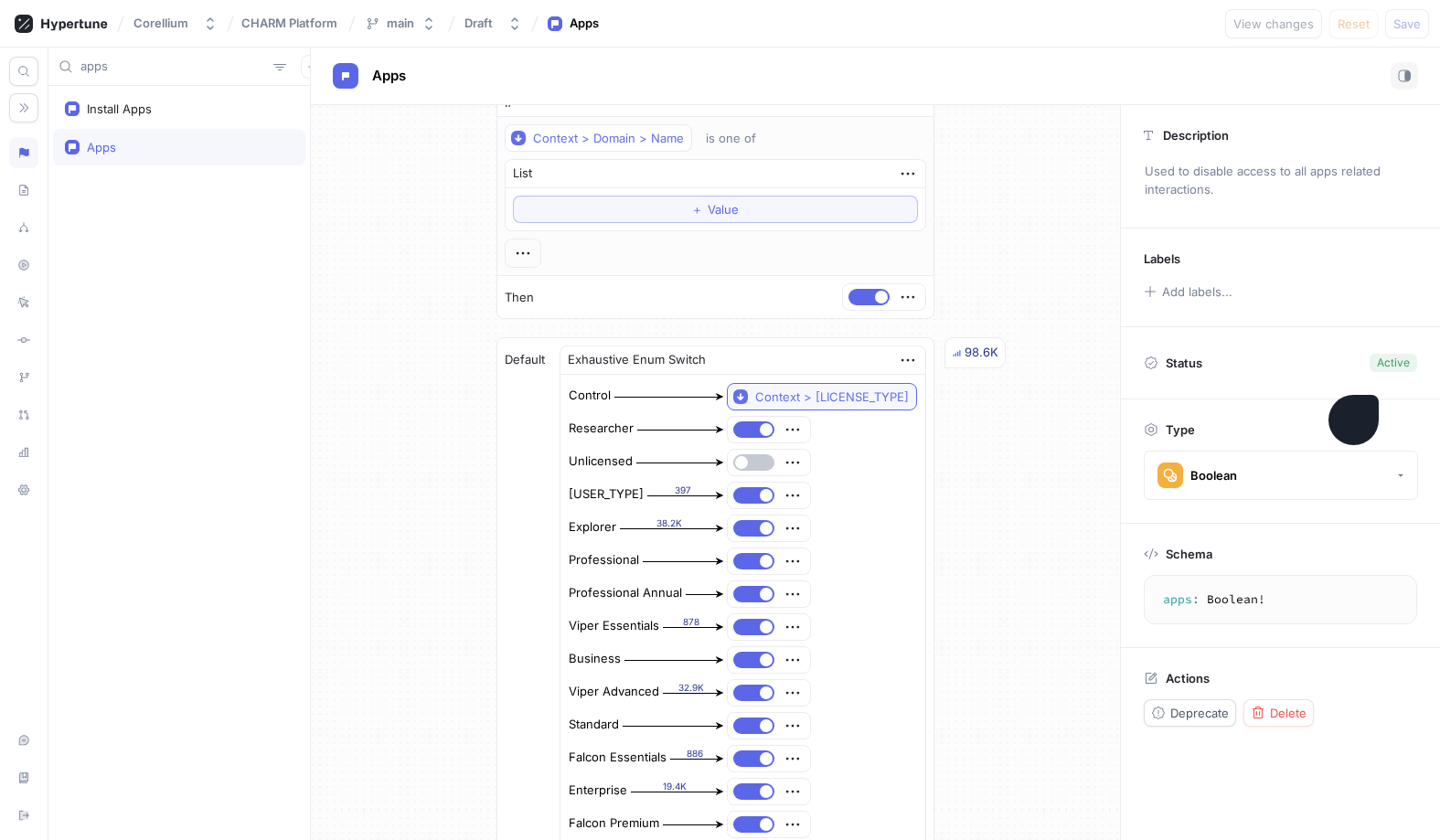 scroll, scrollTop: 0, scrollLeft: 0, axis: both 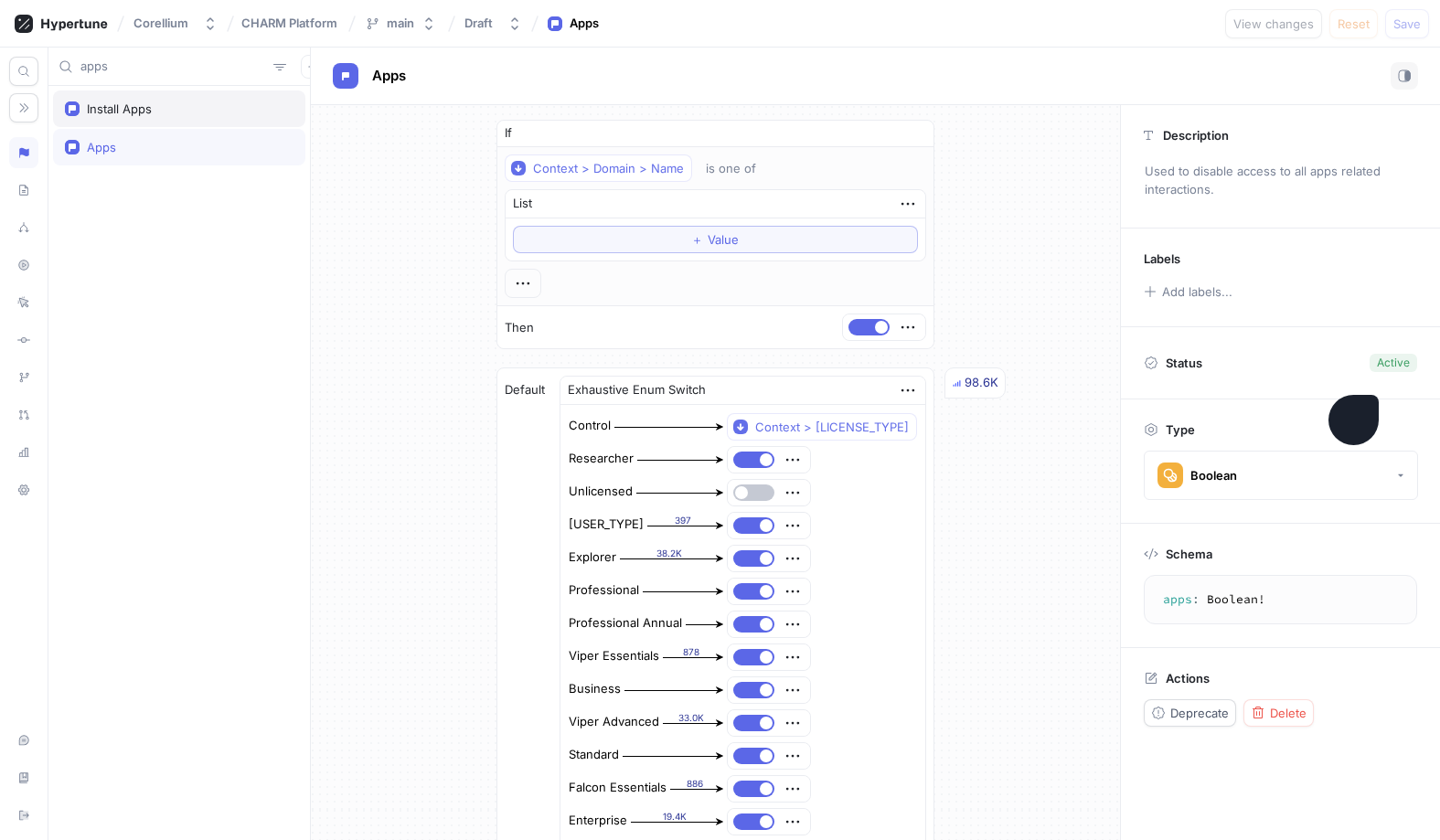 click on "Install Apps" at bounding box center [119, 109] 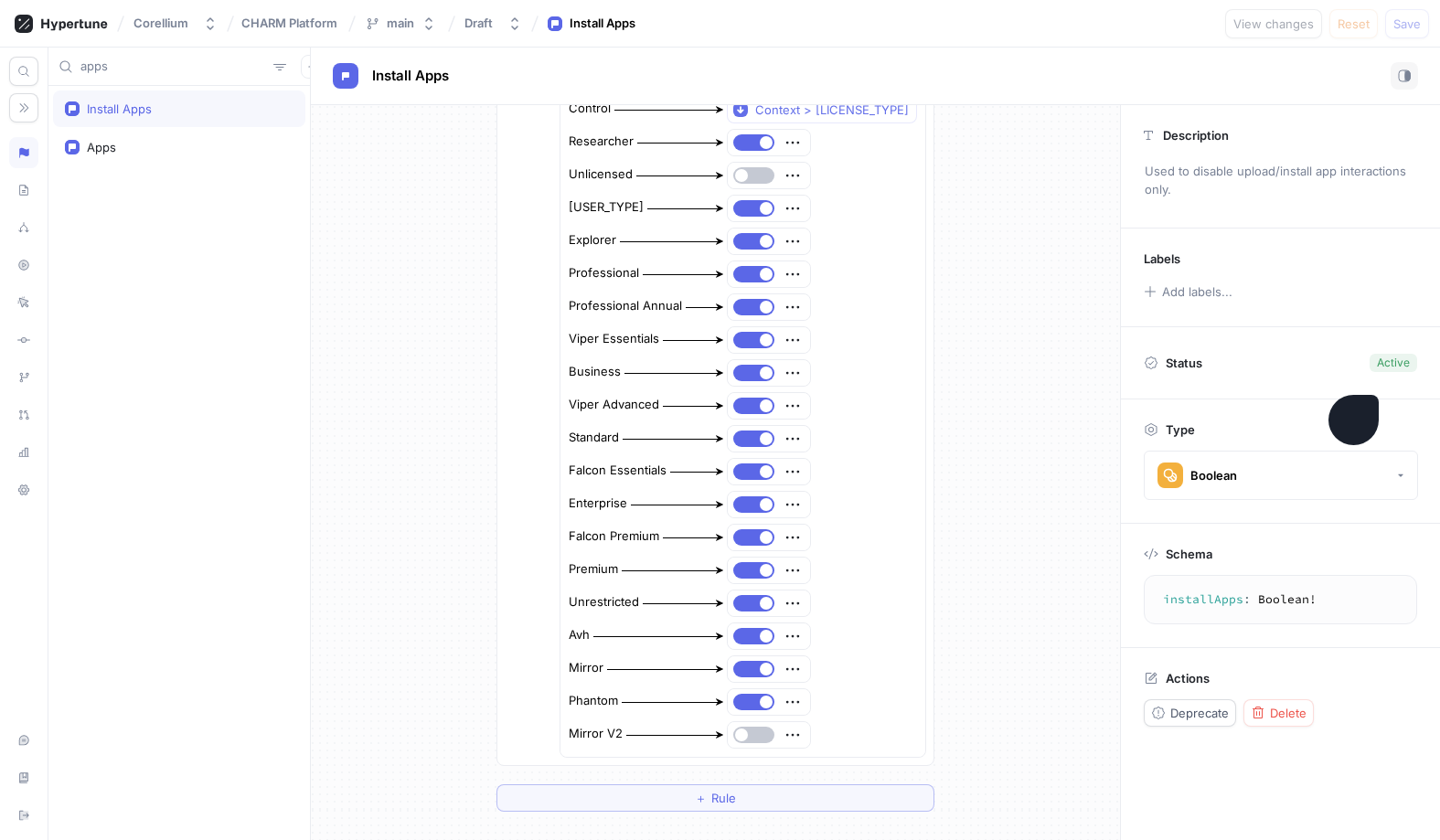 scroll, scrollTop: 359, scrollLeft: 0, axis: vertical 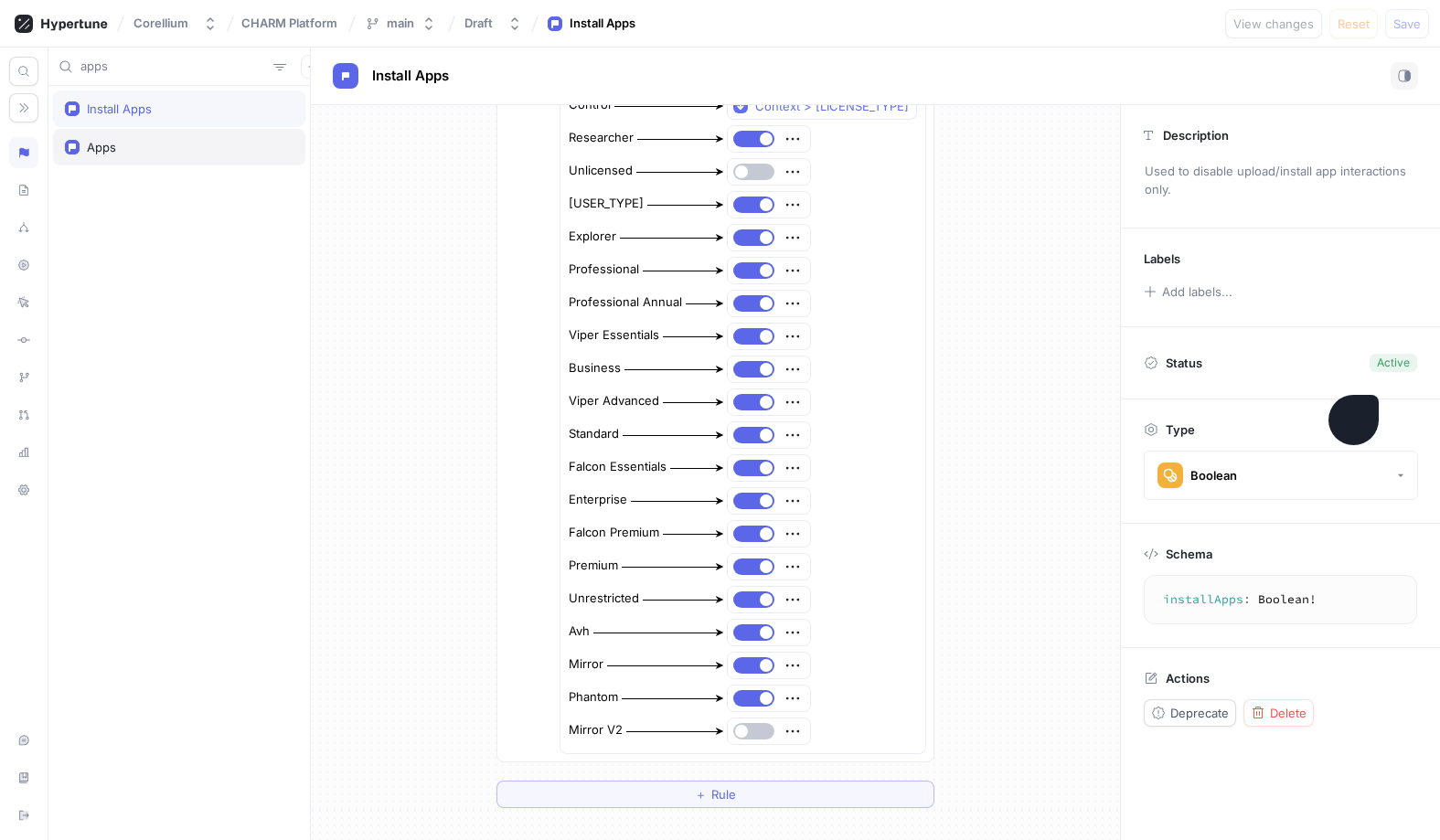 type on "x" 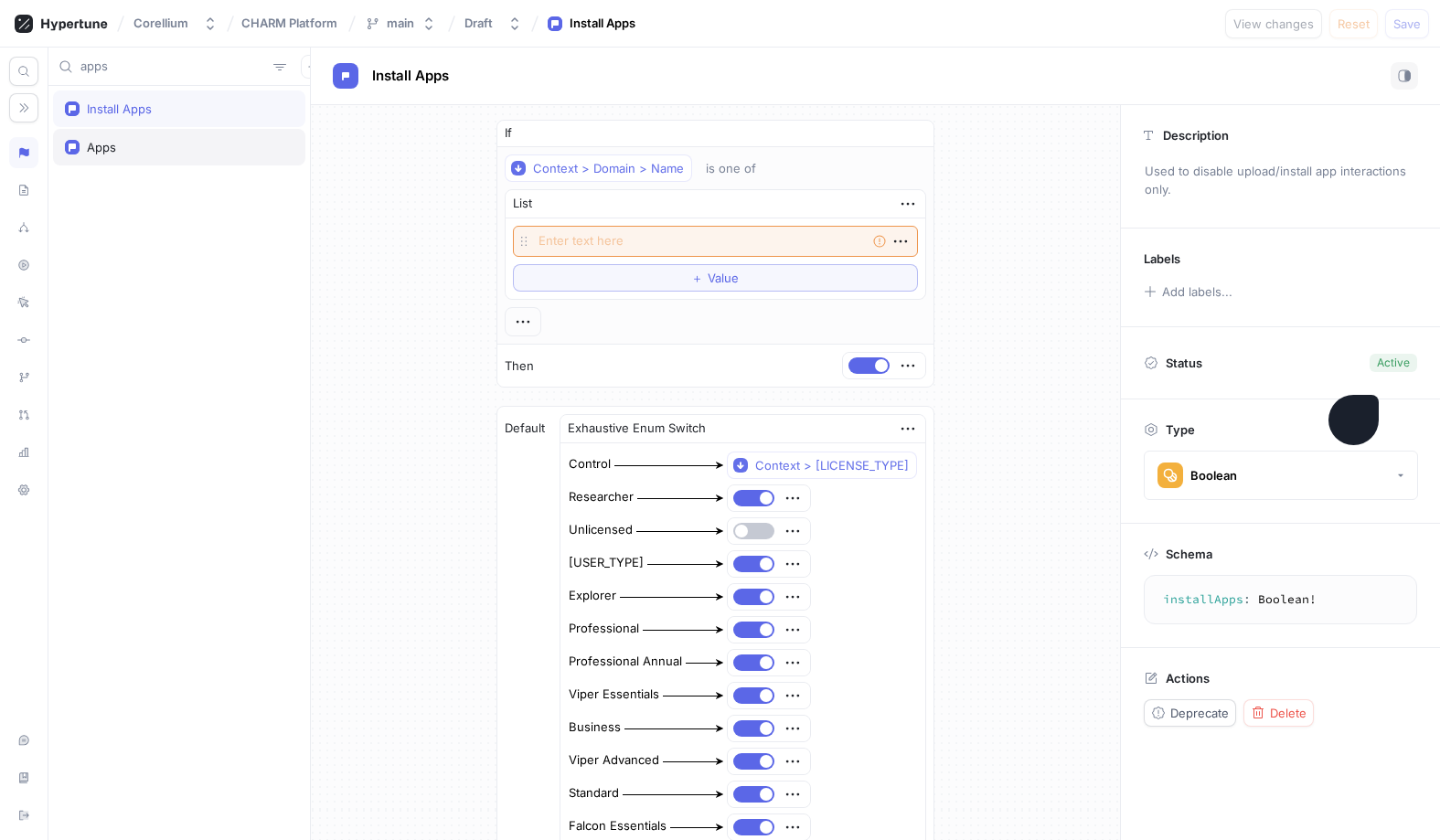 type on "apps: Boolean!" 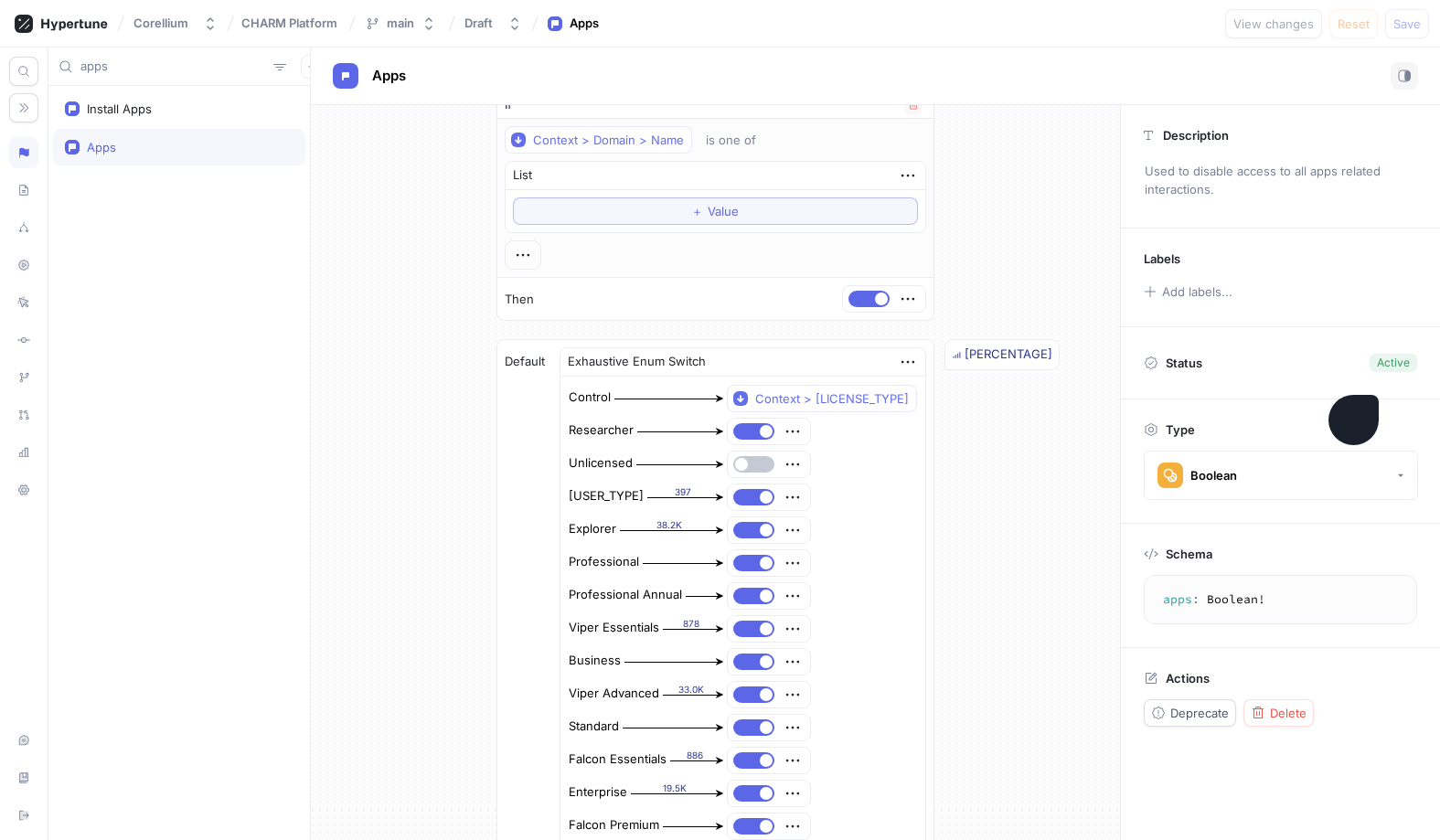 scroll, scrollTop: 0, scrollLeft: 0, axis: both 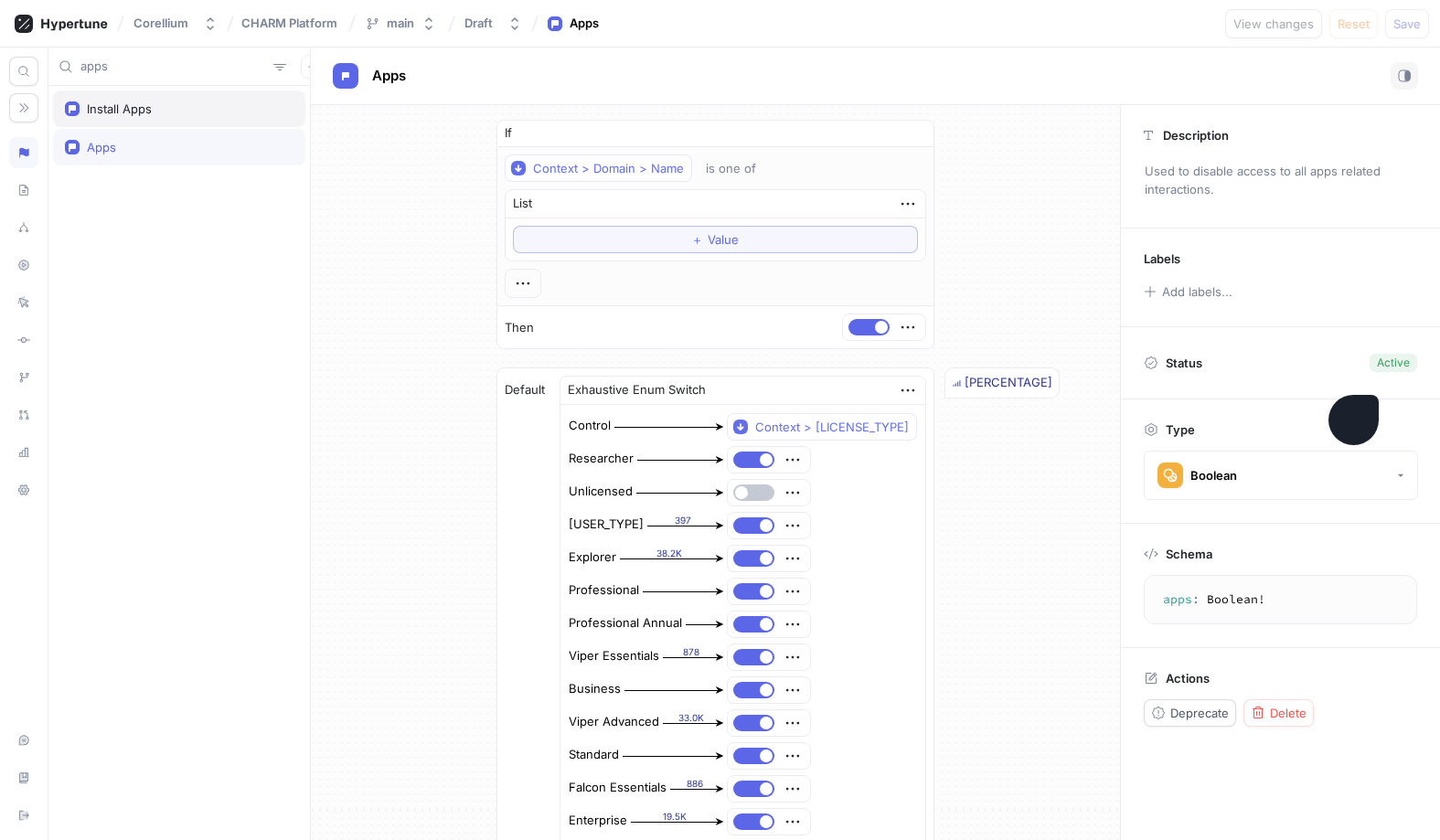 click on "Install Apps" at bounding box center (119, 109) 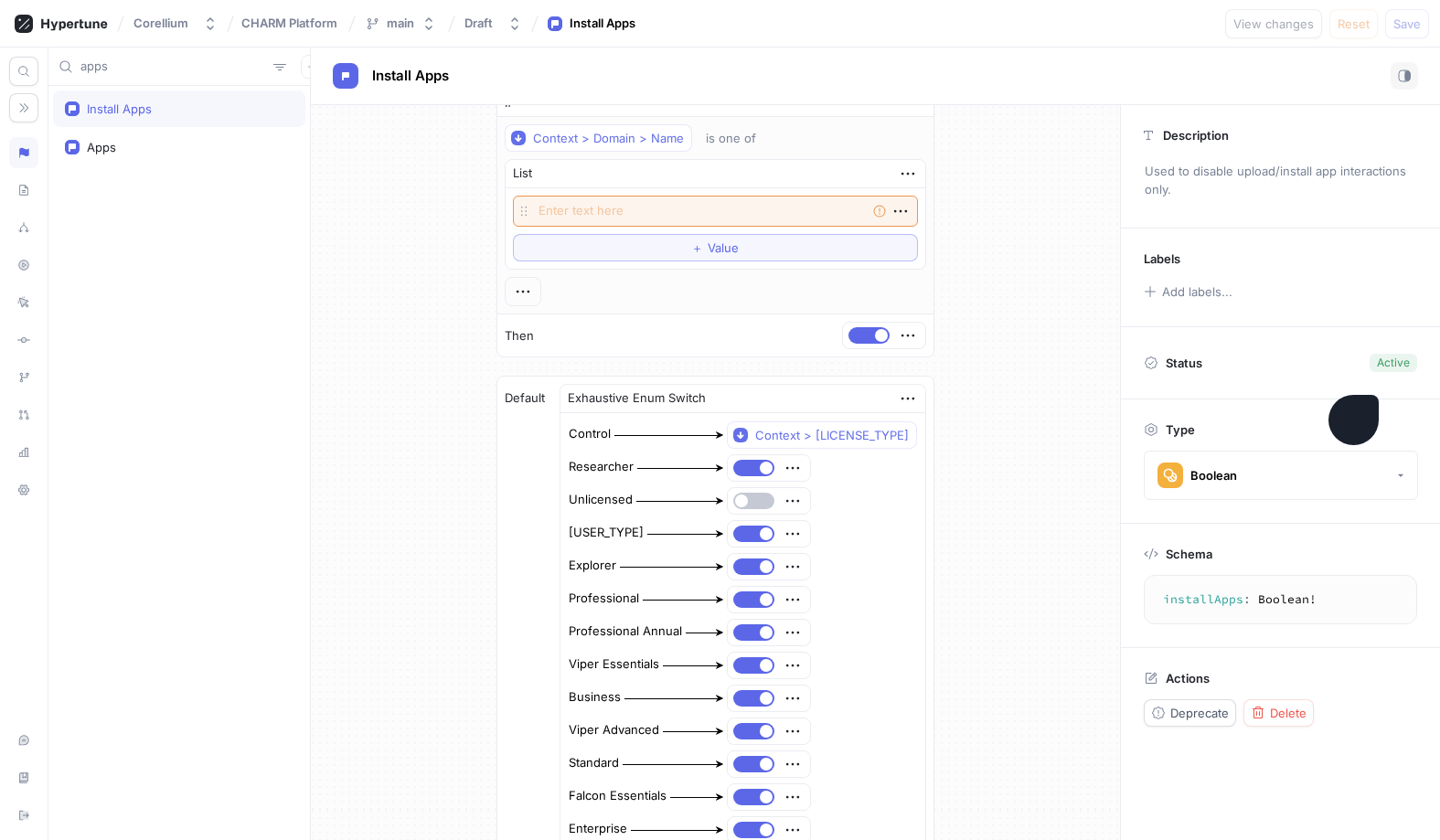 scroll, scrollTop: 142, scrollLeft: 0, axis: vertical 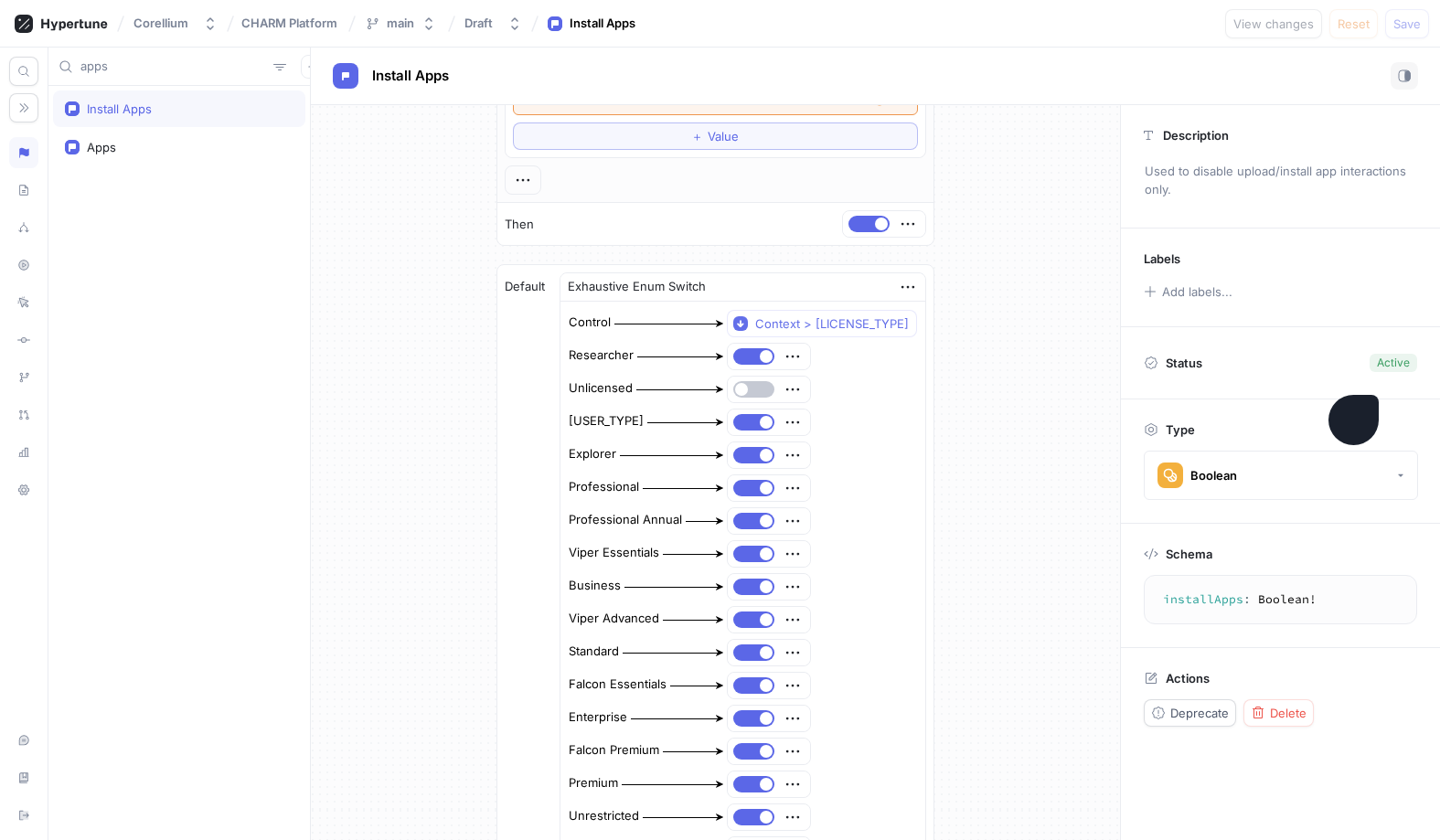 type on "x" 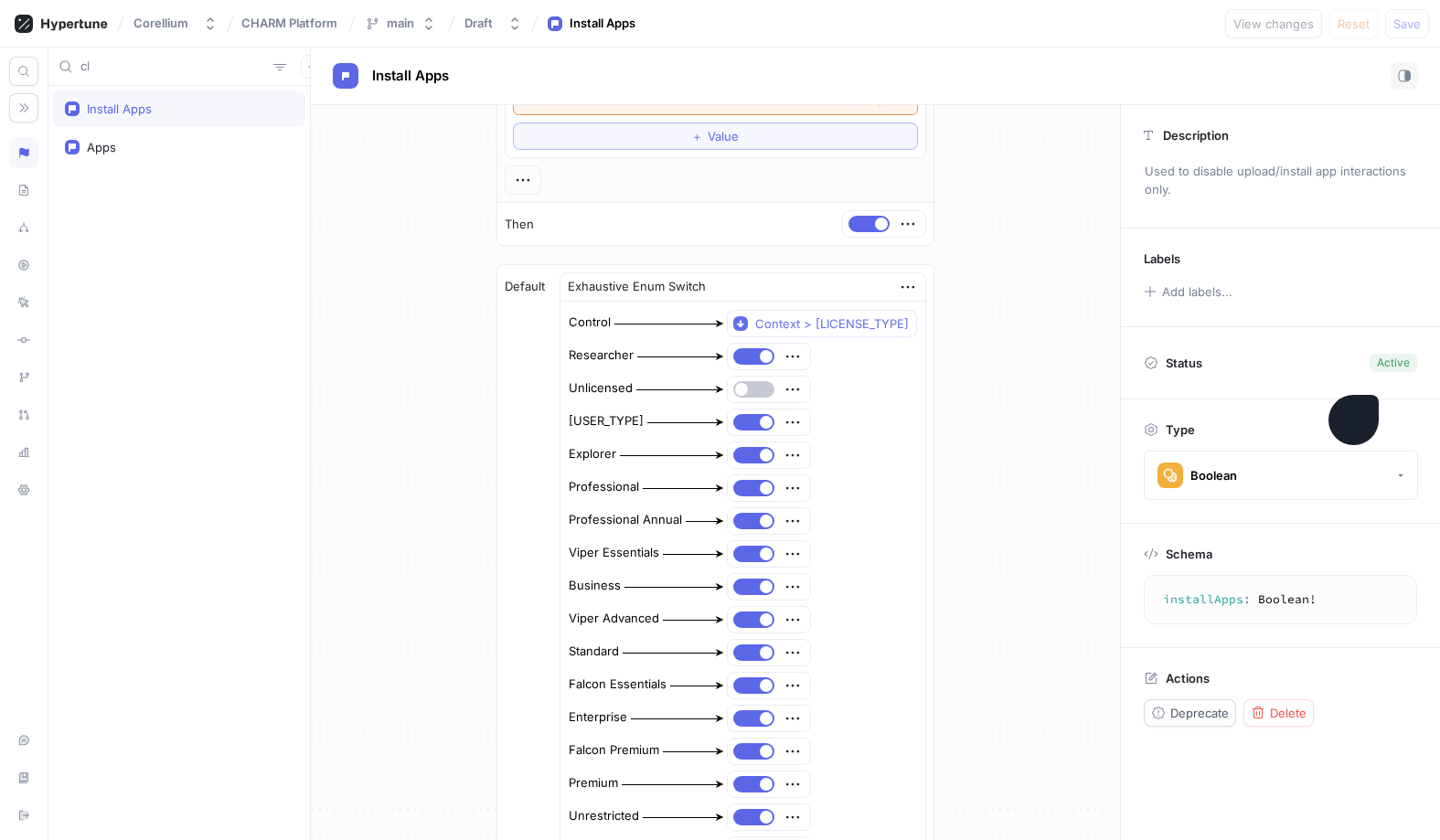 type on "clu" 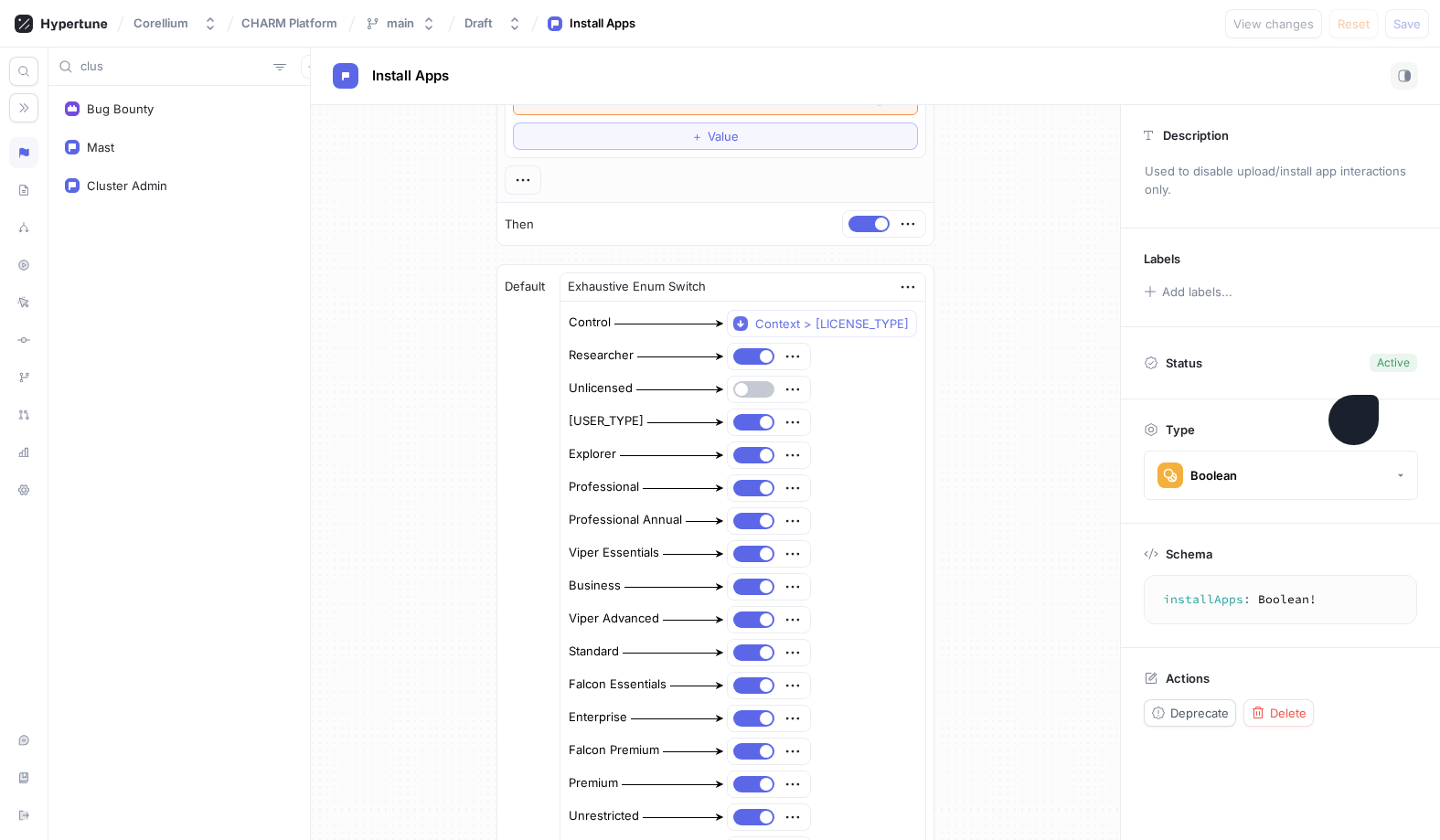 type on "clust" 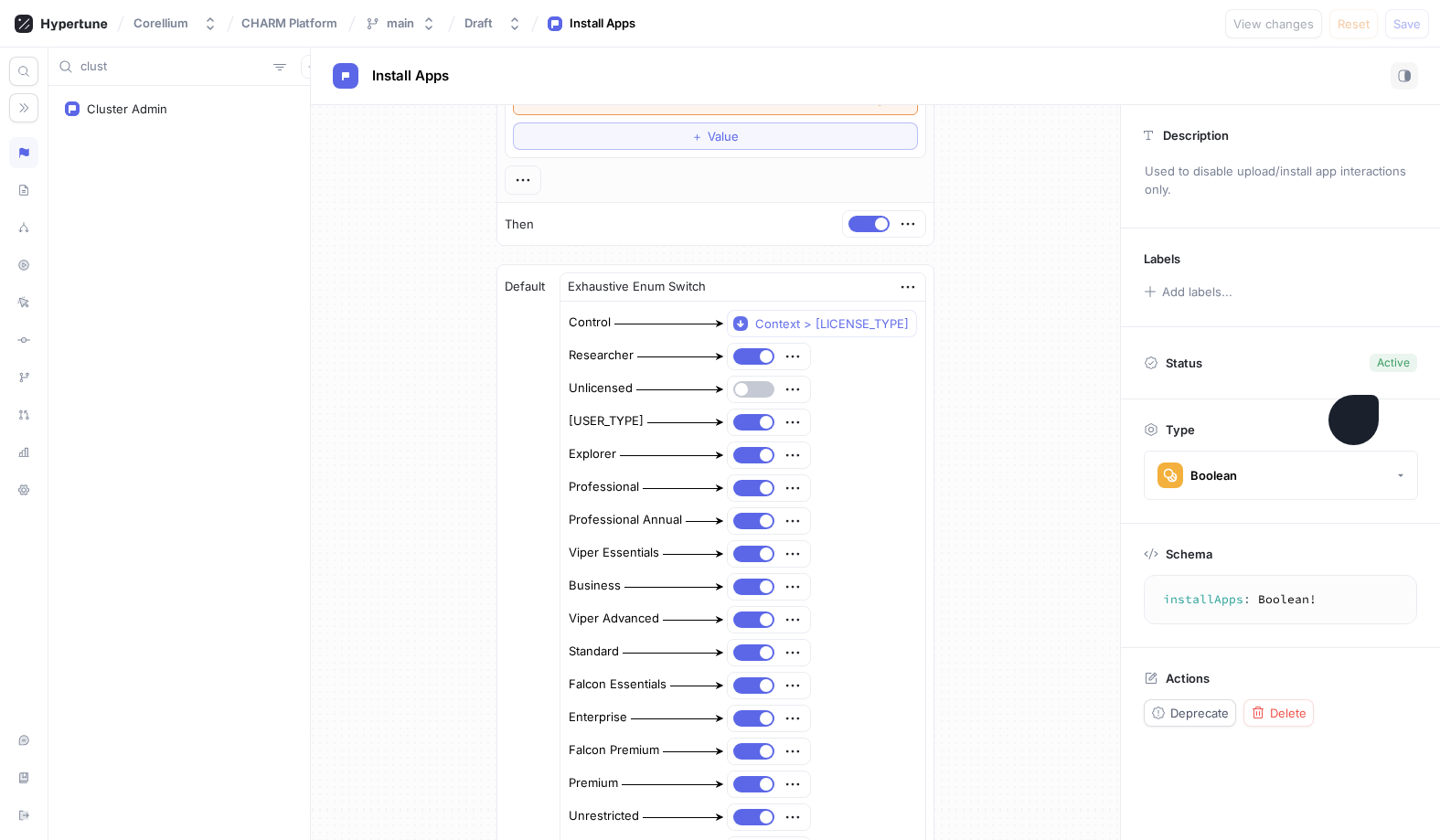 type on "x" 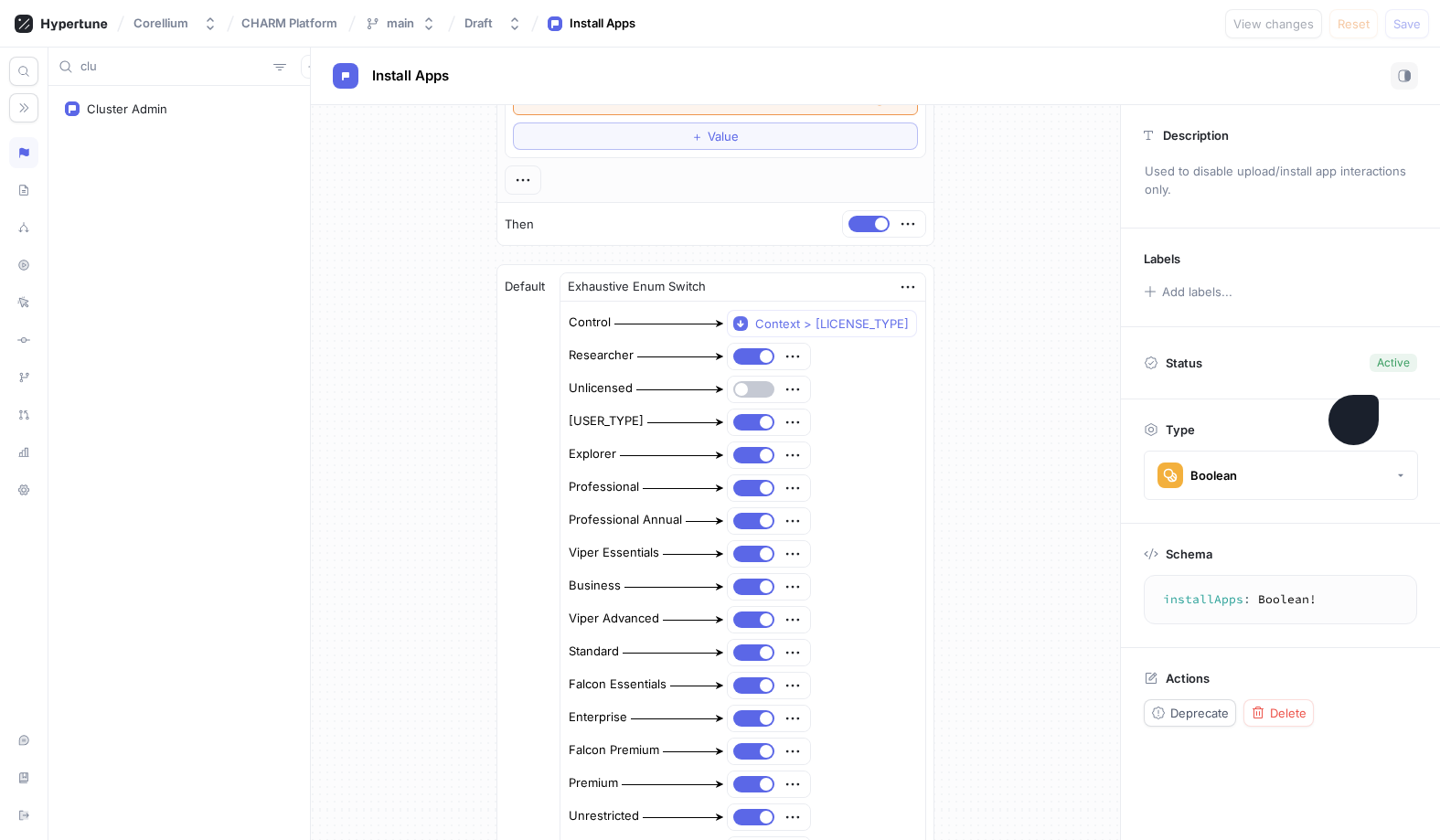 type on "cl" 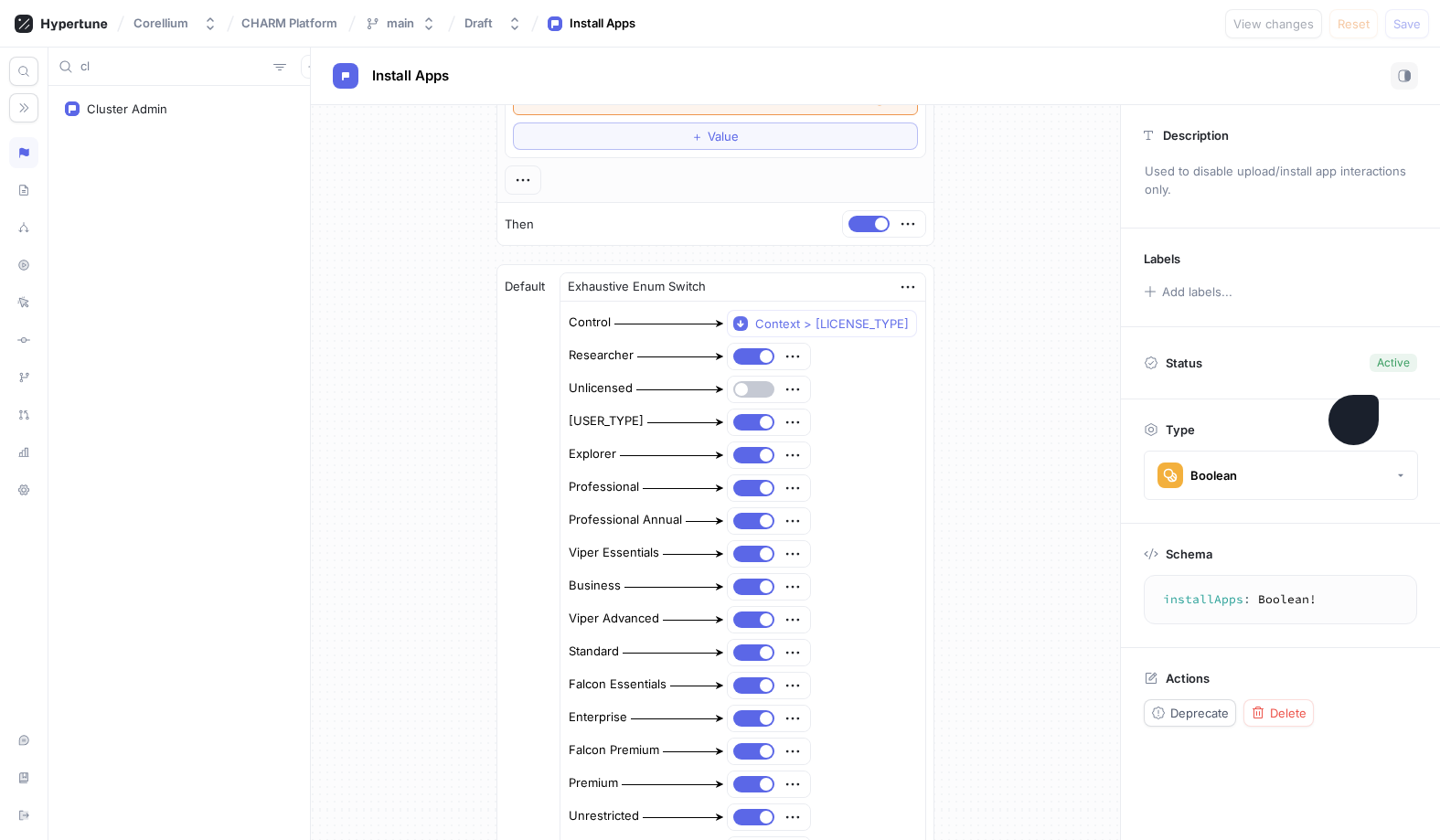 type on "x" 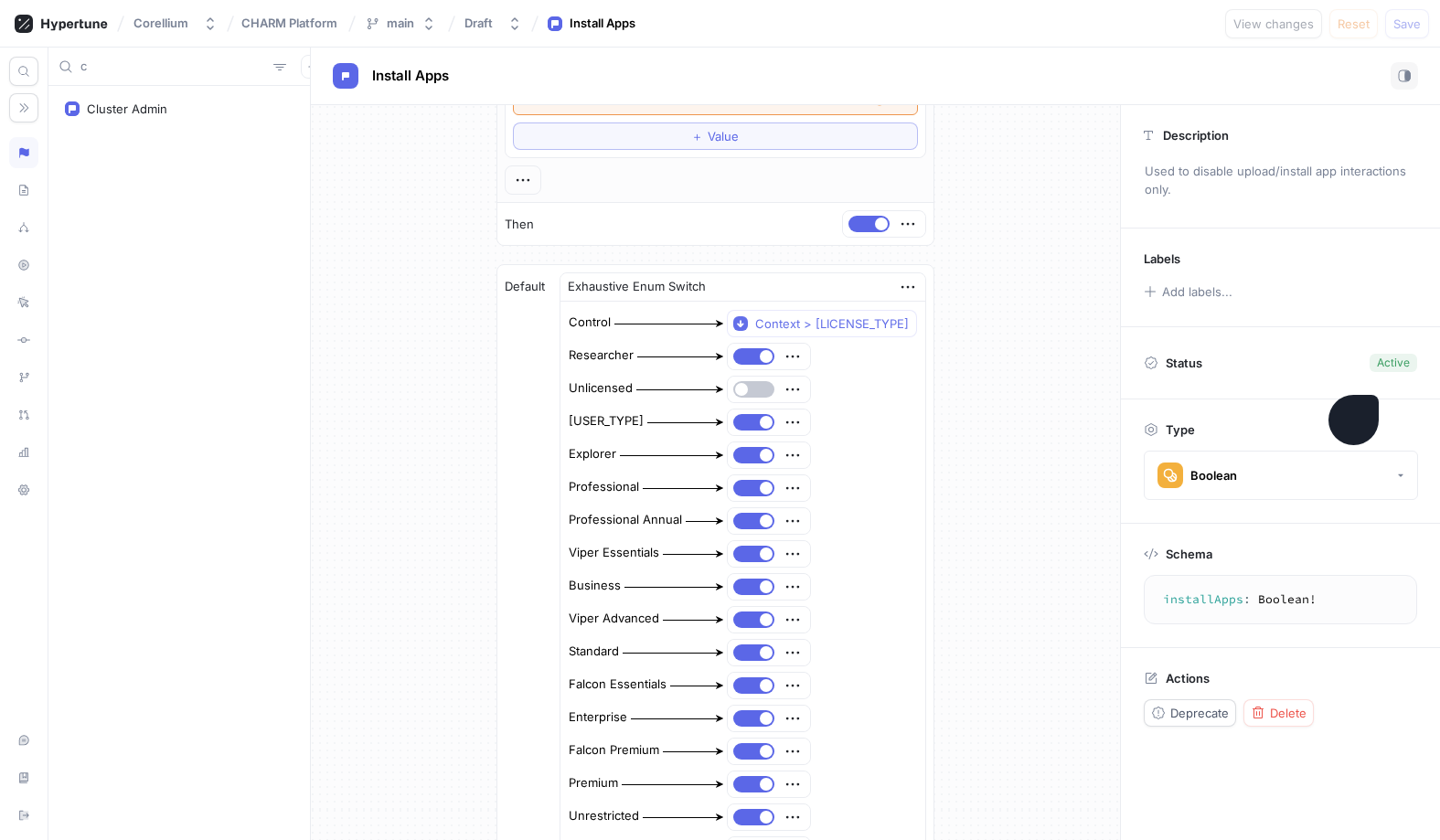 type 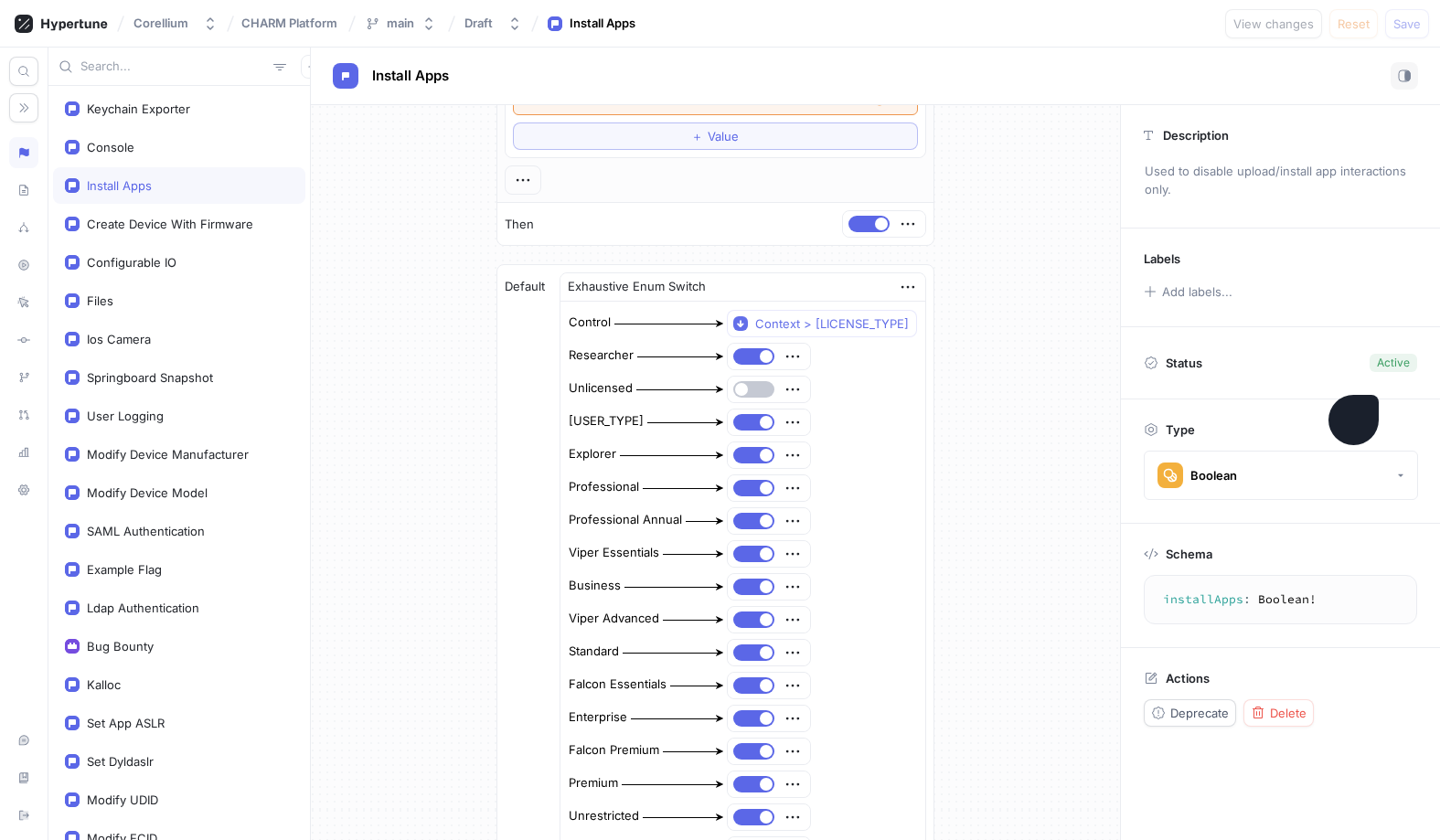 type on "x" 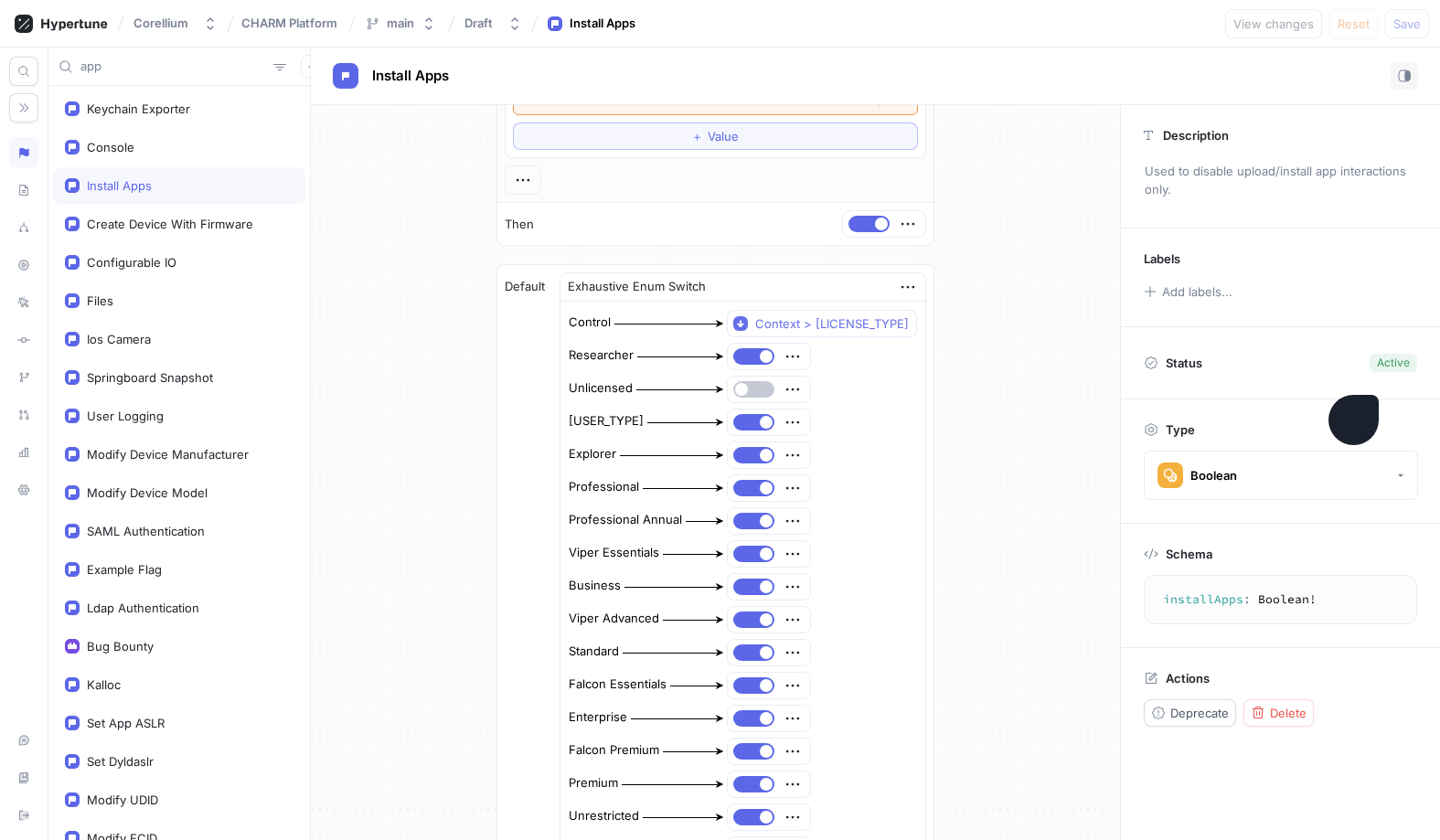 type on "app" 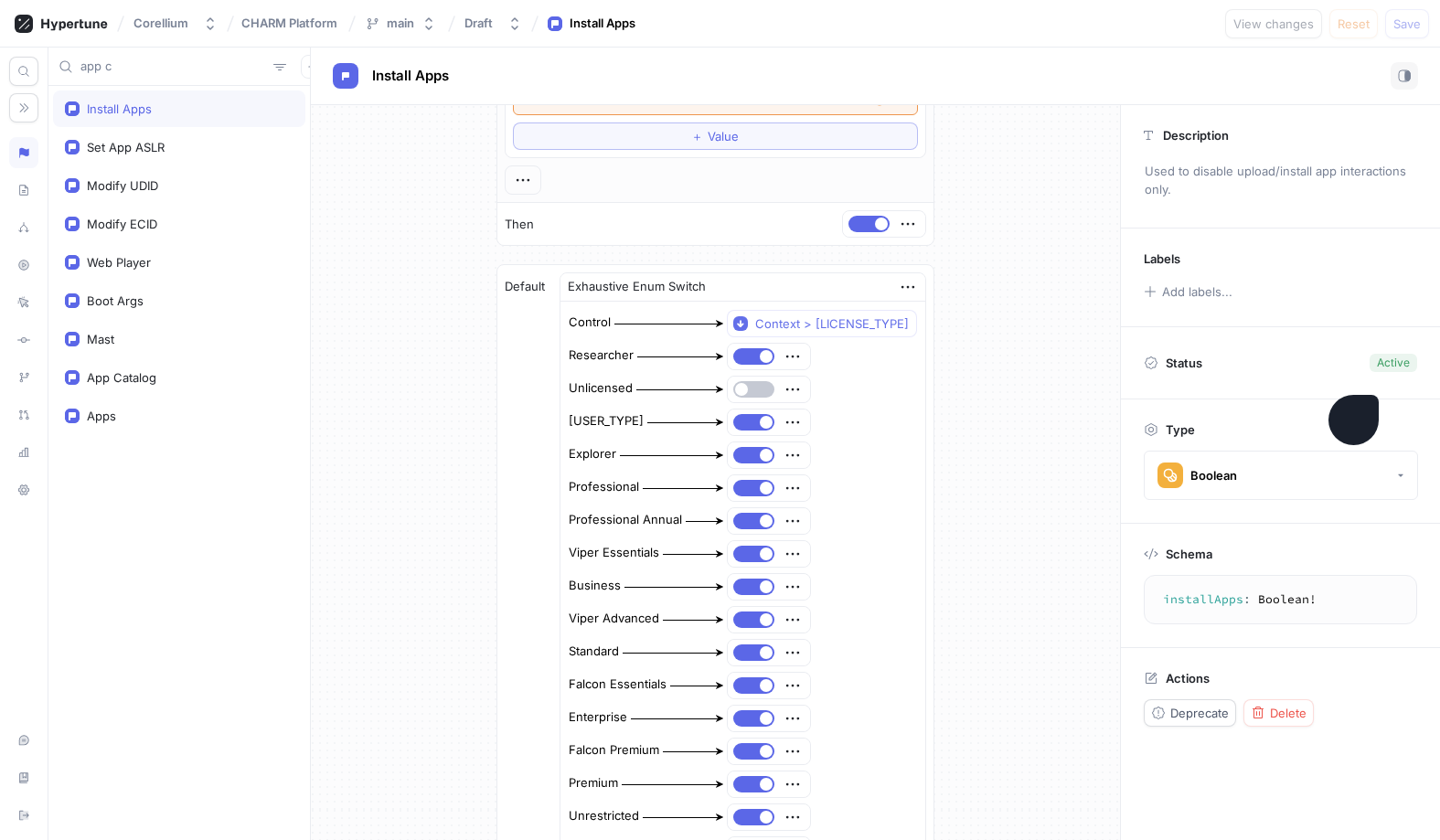 type on "app ca" 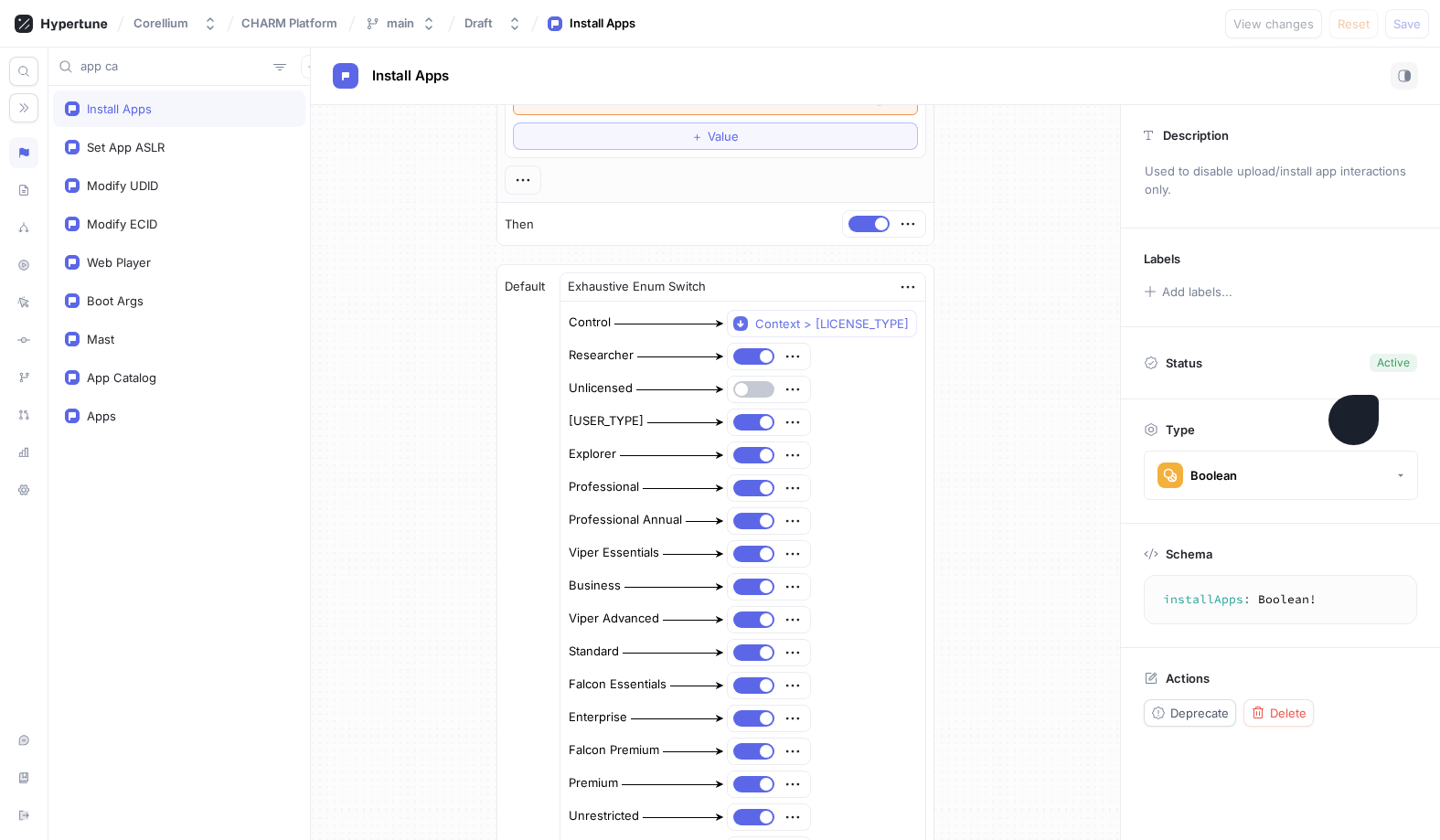 type on "x" 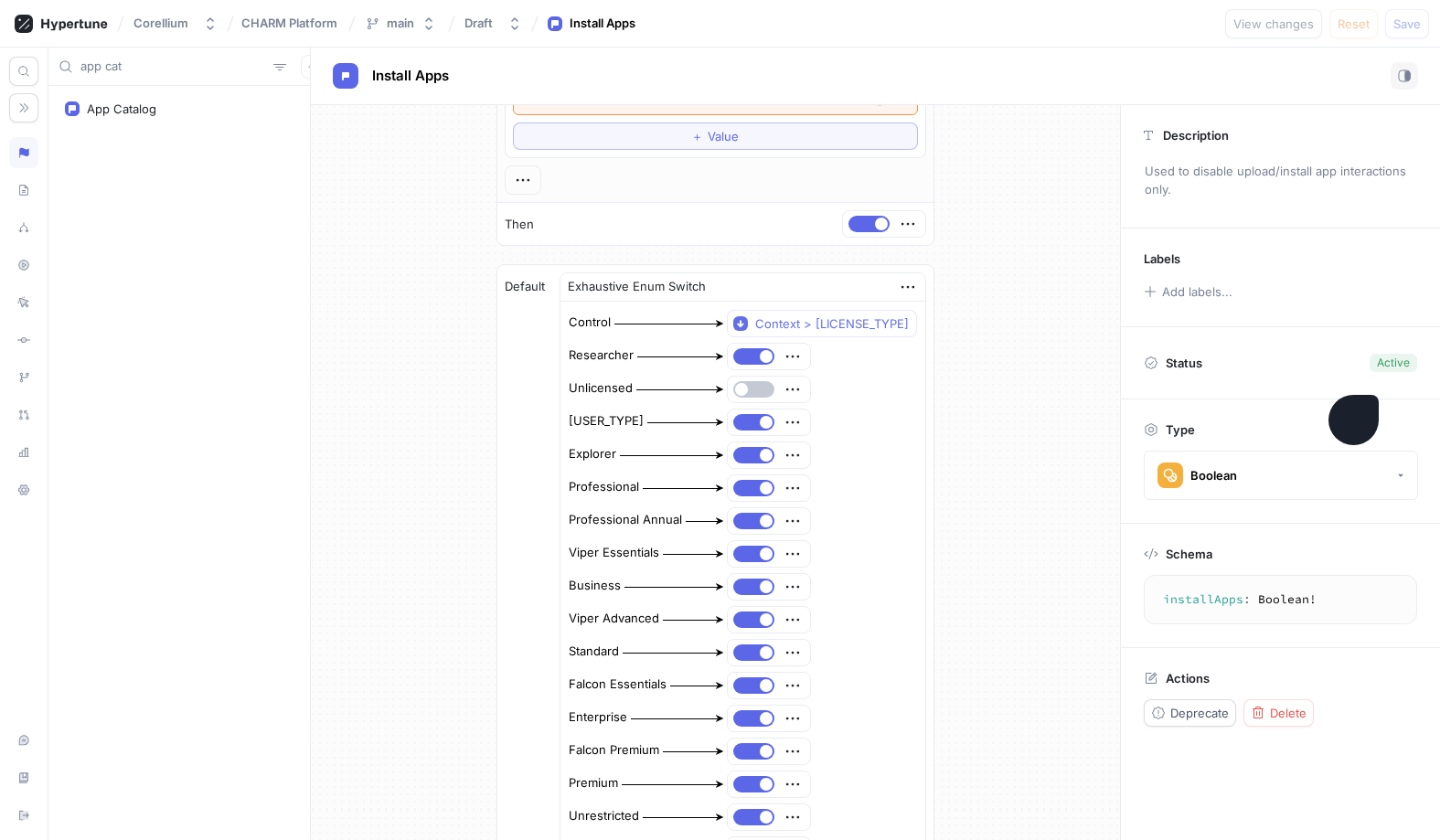 type on "x" 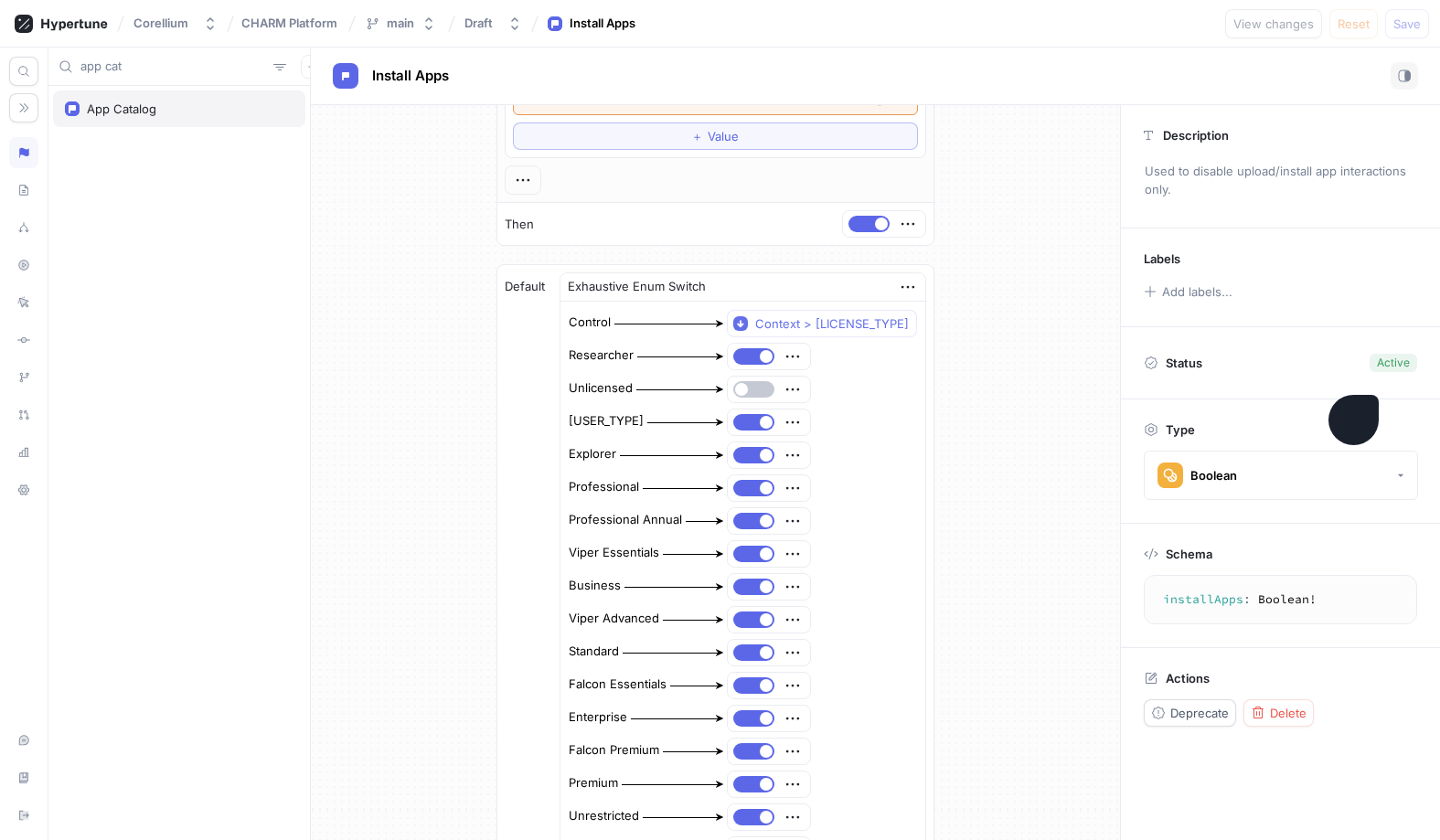 type on "app cat" 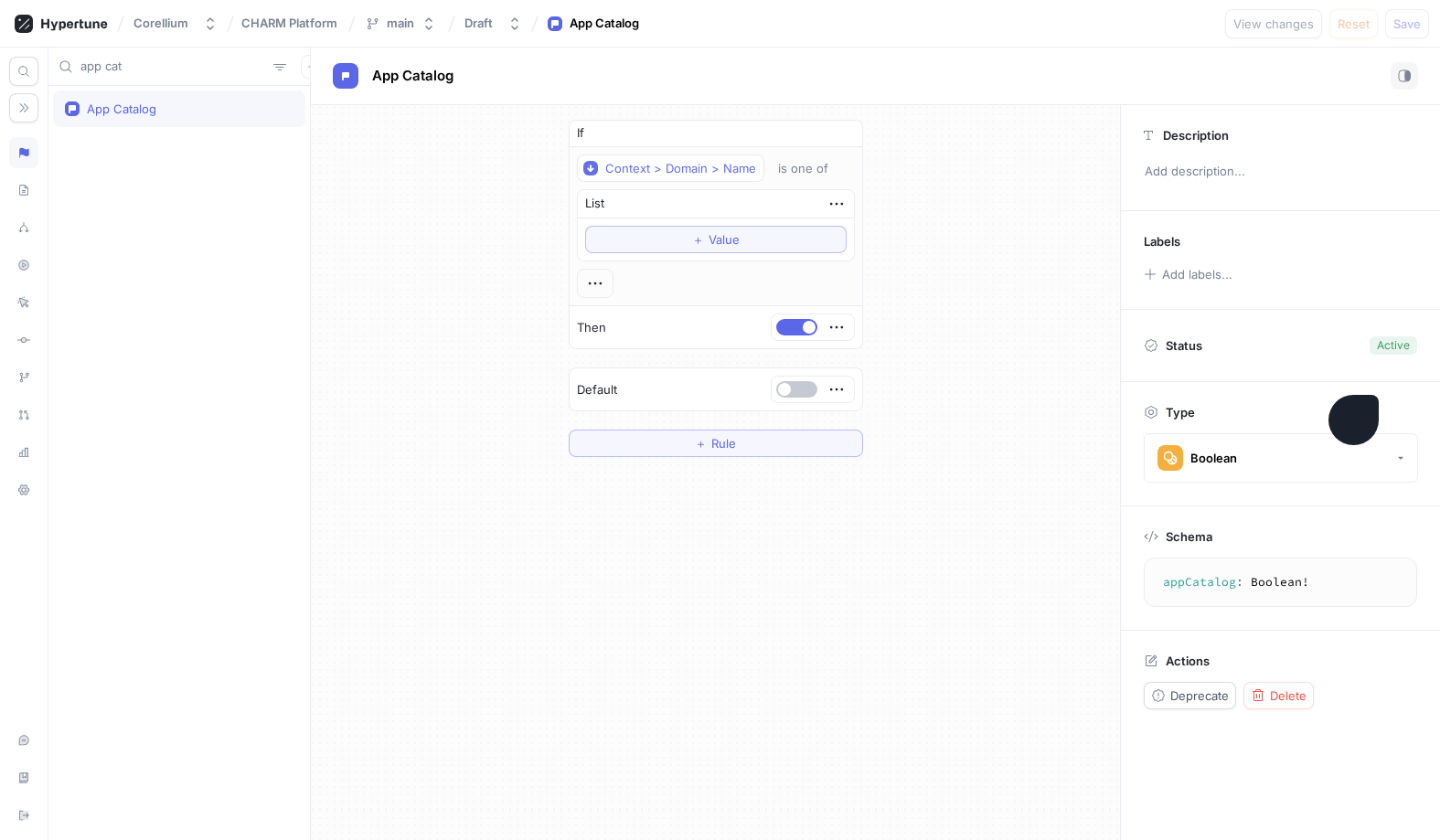 click on "app cat" at bounding box center (173, 67) 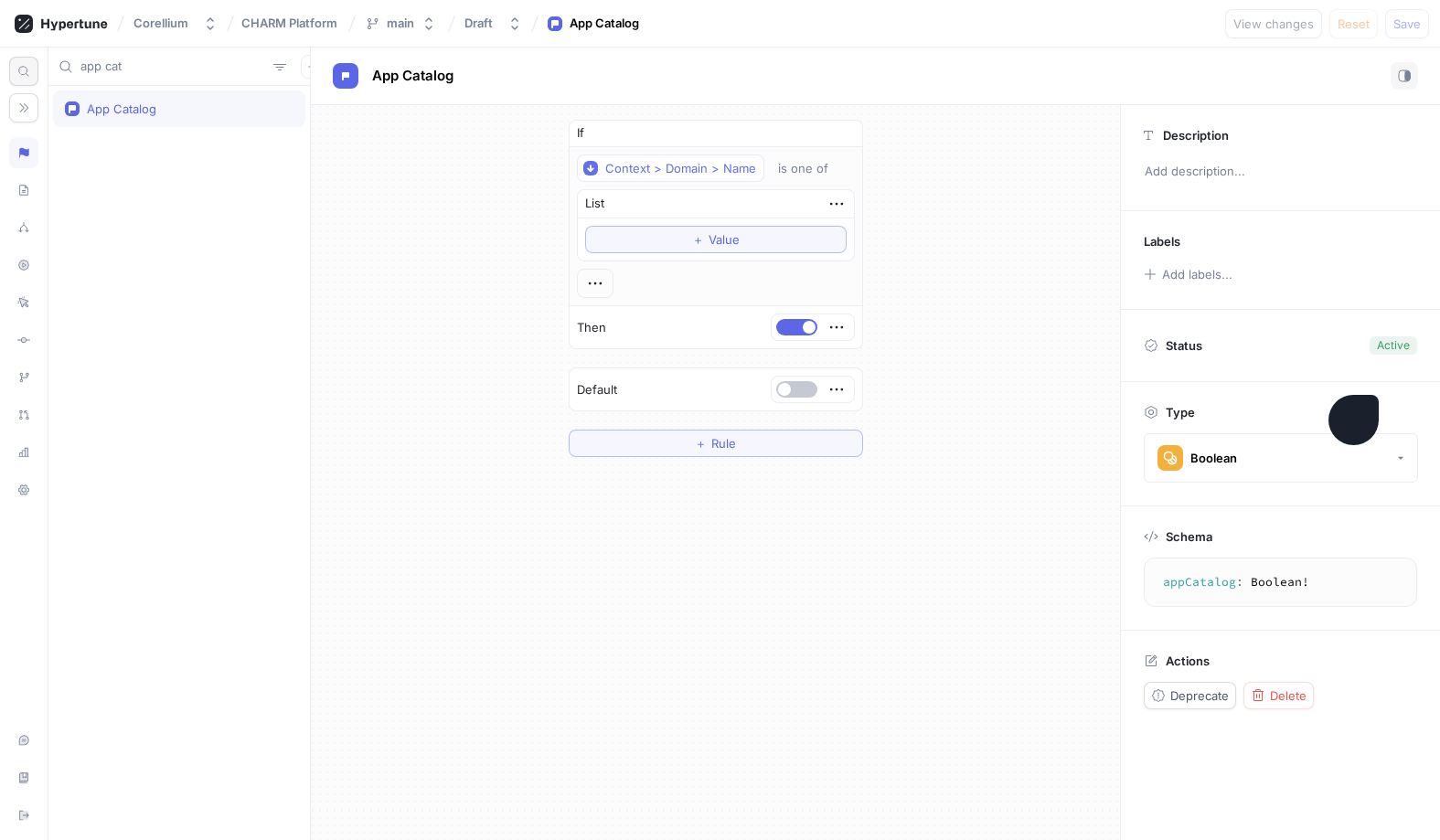 drag, startPoint x: 146, startPoint y: 70, endPoint x: 34, endPoint y: 70, distance: 112 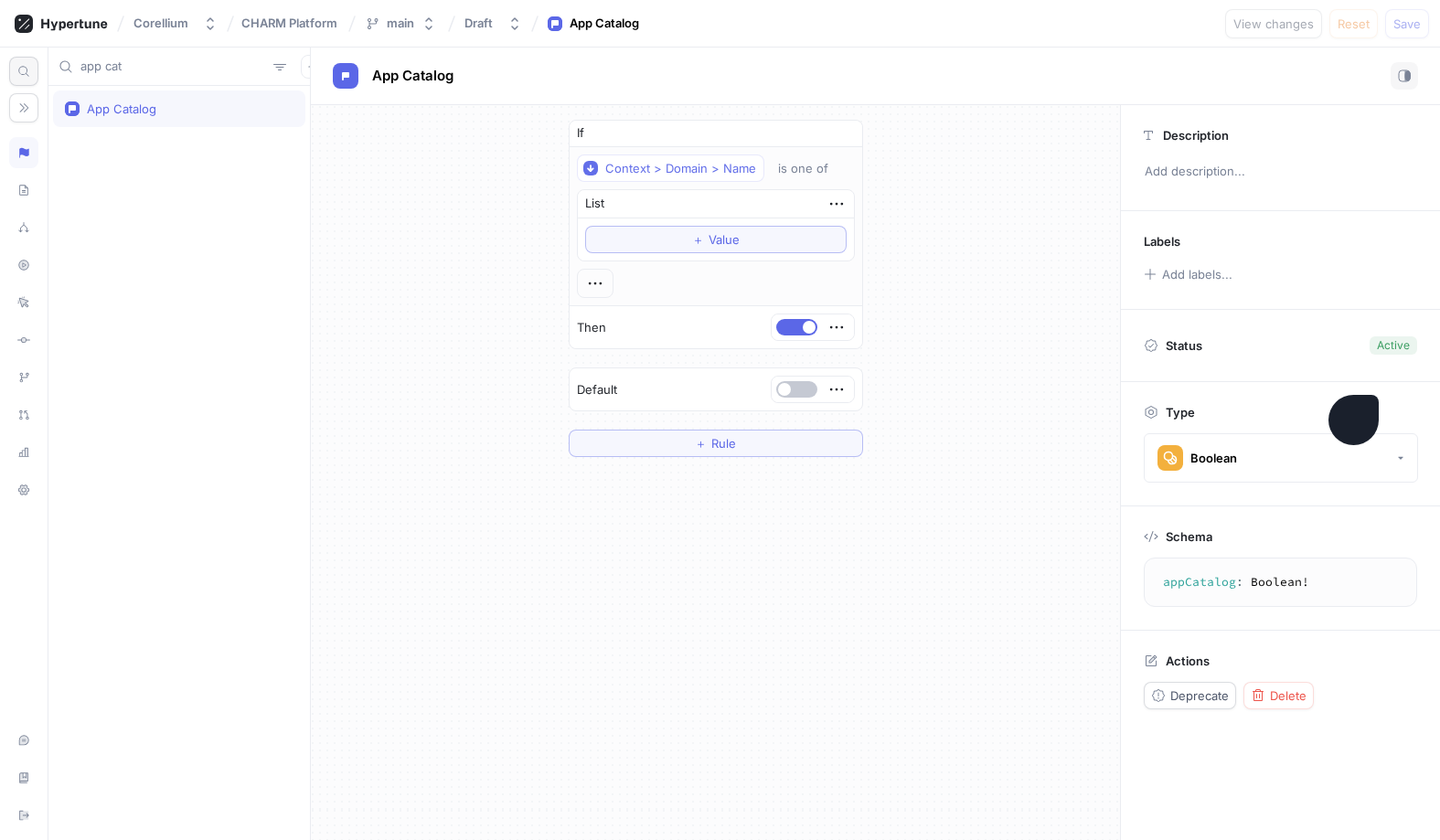 click on "Type:   All Switch views Edit your schema with the visual editor or in GraphQL. Edits via the visual editor will automatically refactor your logic. Next Context Cluster Components Domain User Root Bug Bounty Bundled App Plan Info Console Distribution Environment License No schema errors. Format """
Welcome to Hypertune, the most powerful feature flag, A/B testing and app
configuration platform.
Follow the quickstart: https://docs.hypertune.com/quickstart
This is your schema, written in GraphQL. Use Boolean for feature flags,
custom enums for flags with more than two states, Int for numeric flags like
limits and timeouts, Strings for in-app copy, and custom object and list types
for more complex app configuration.
Once you've defined your schema, head to the Logic tab.
"""
type   Source   {
""" """
root ( context :   Context ! ) :   Root !
} input   Context   {
domain :   Domain !
licenseType :   License !
user :   User !
cluster :   Cluster !
distribution :   Distribution" at bounding box center (720, 443) 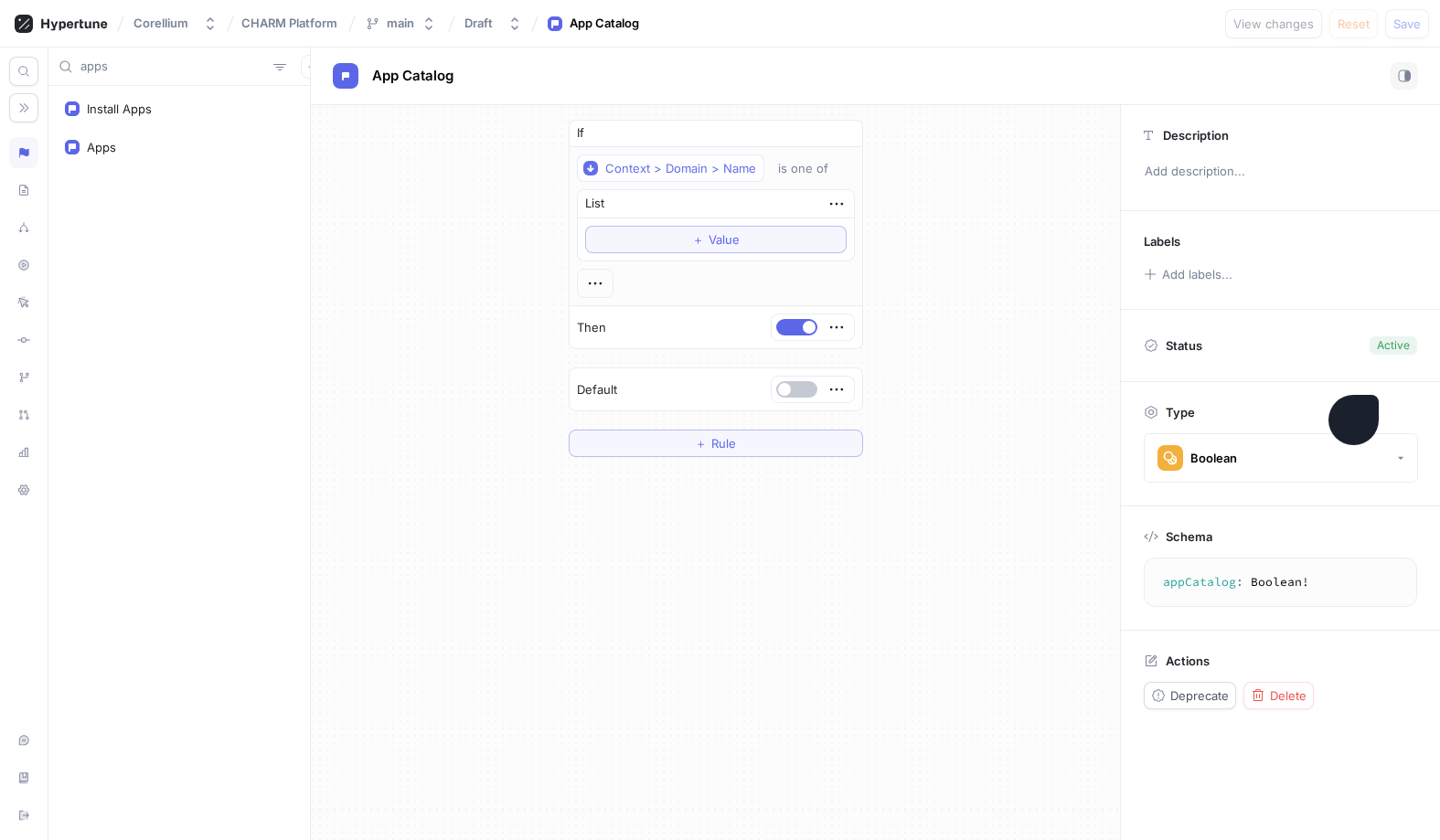 type on "apps" 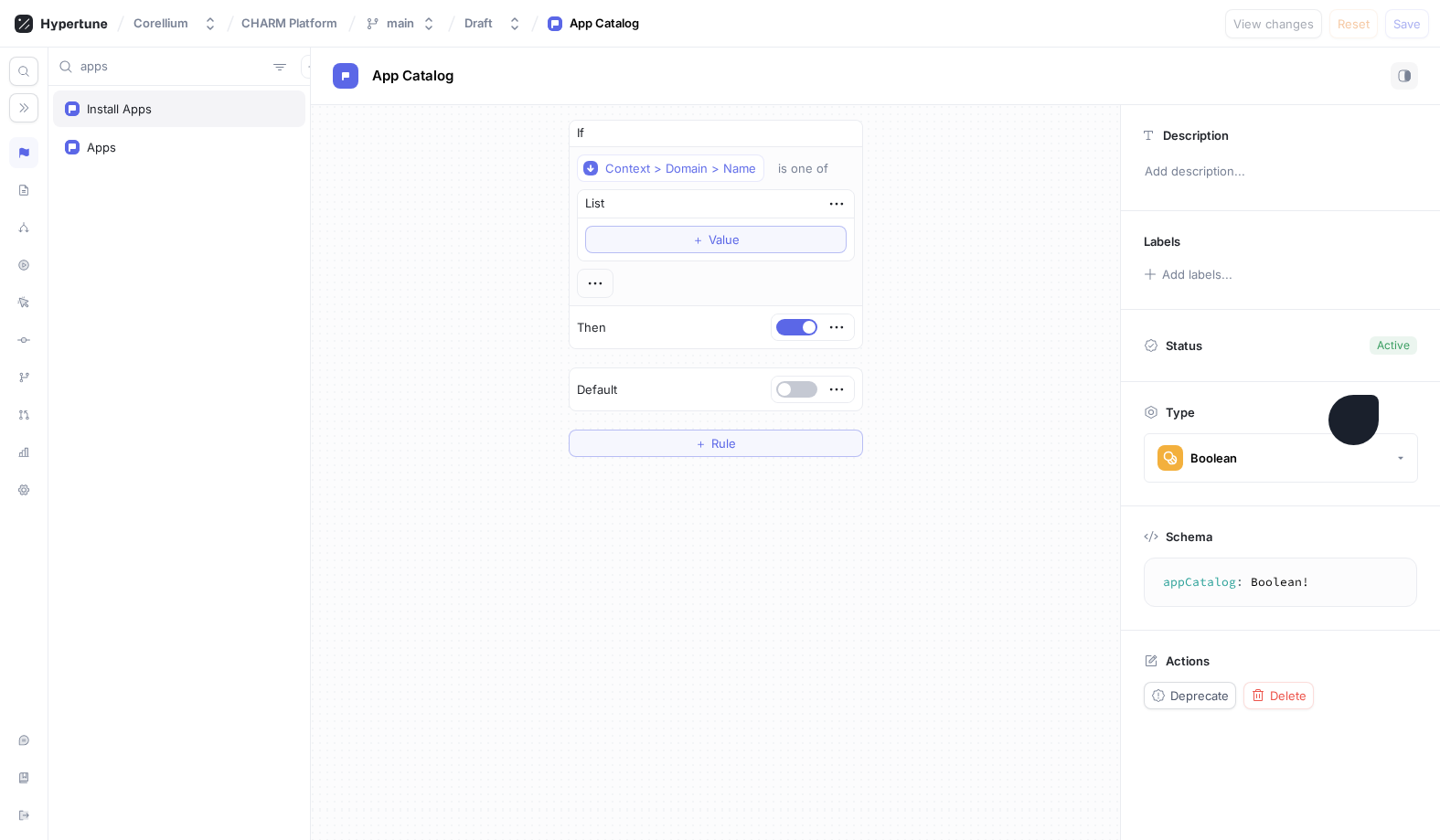 click on "Install Apps" at bounding box center [179, 109] 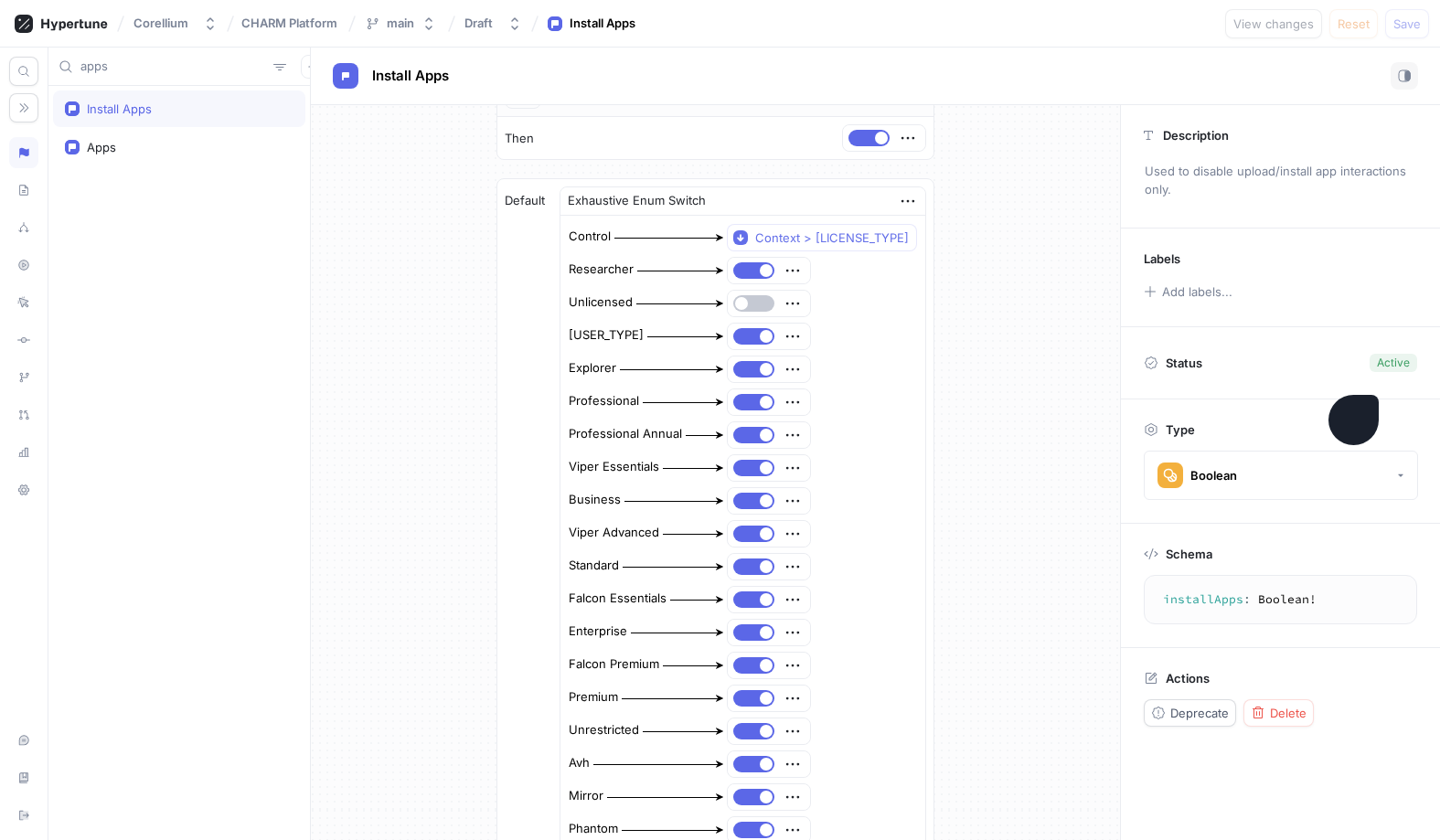 scroll, scrollTop: 420, scrollLeft: 0, axis: vertical 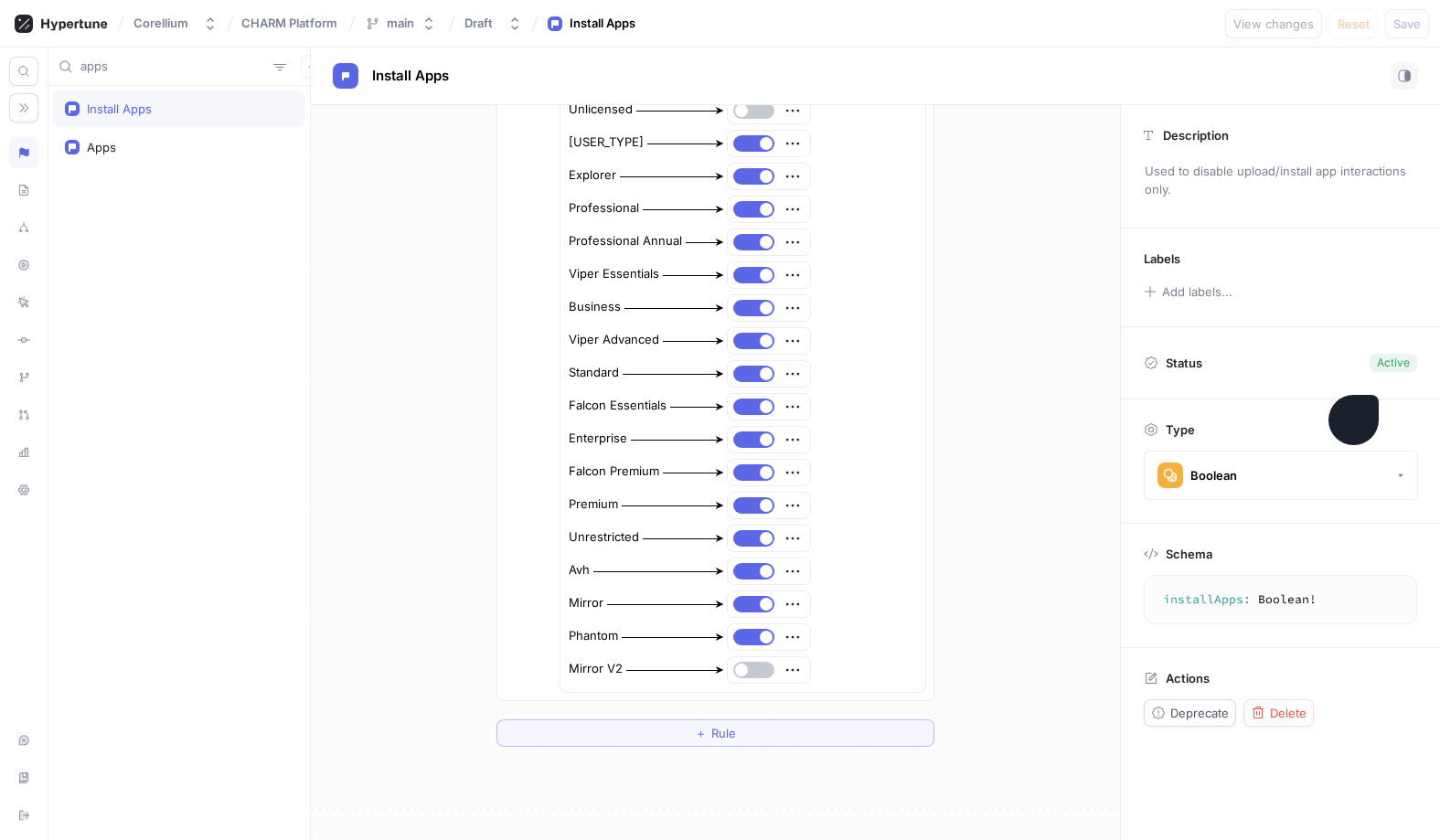 type on "x" 